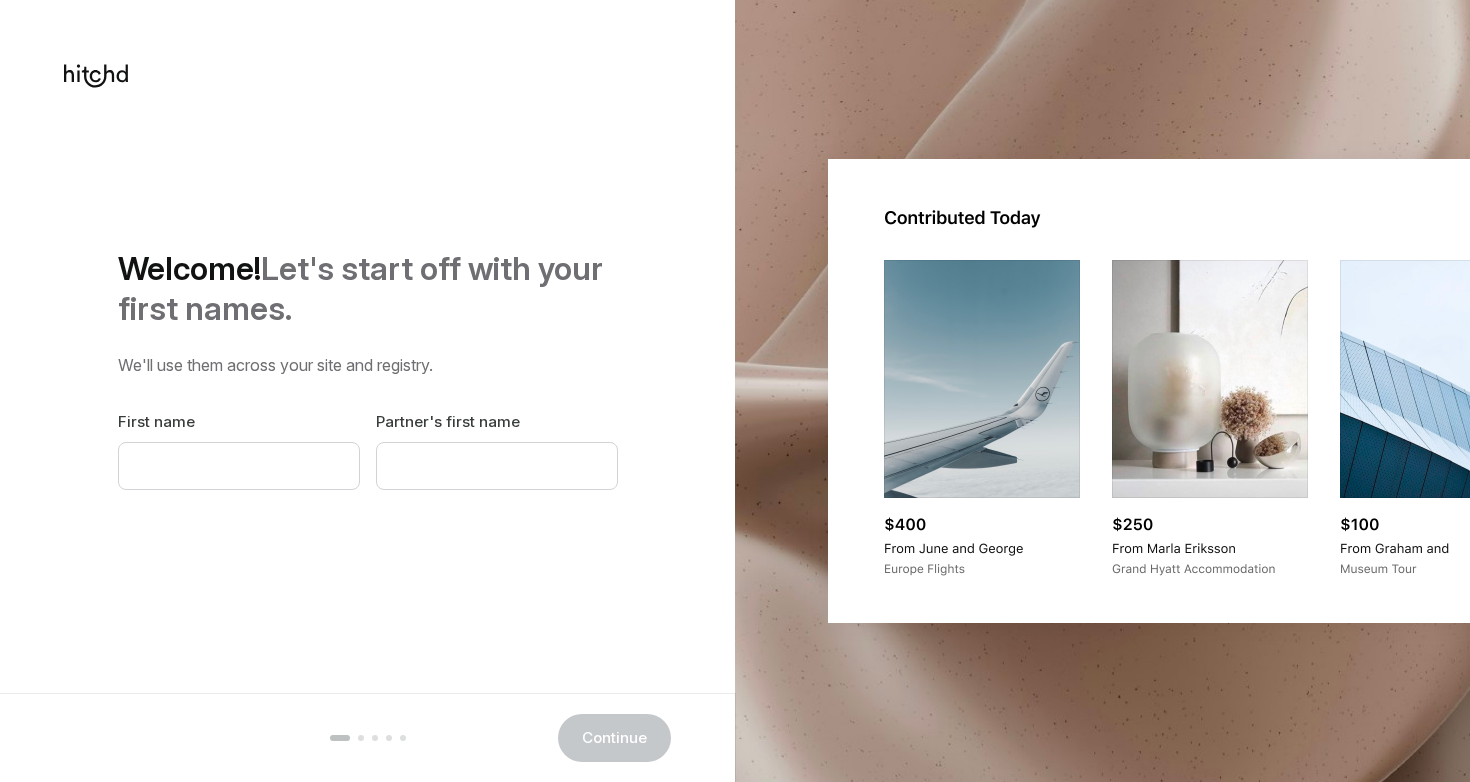 scroll, scrollTop: 0, scrollLeft: 0, axis: both 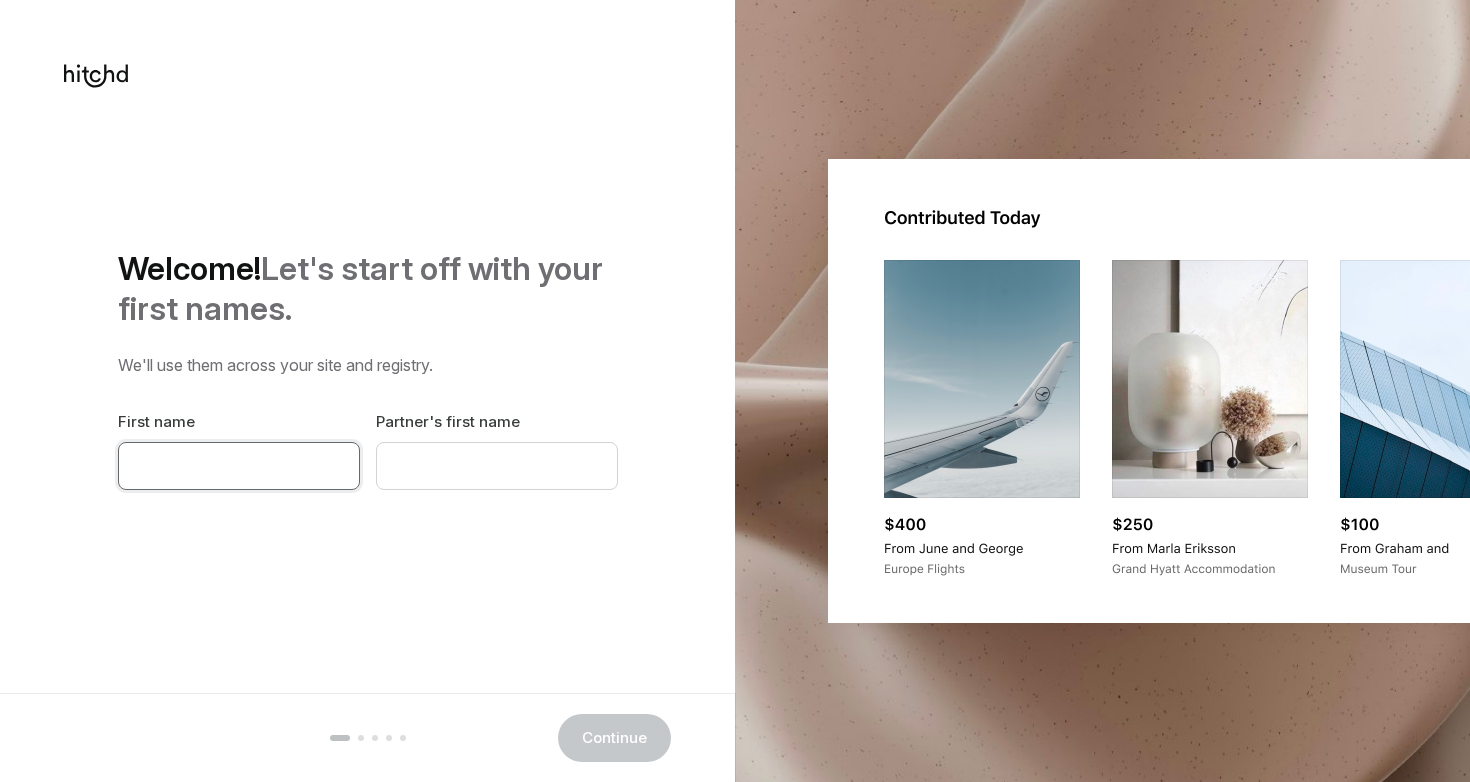 click at bounding box center (239, 466) 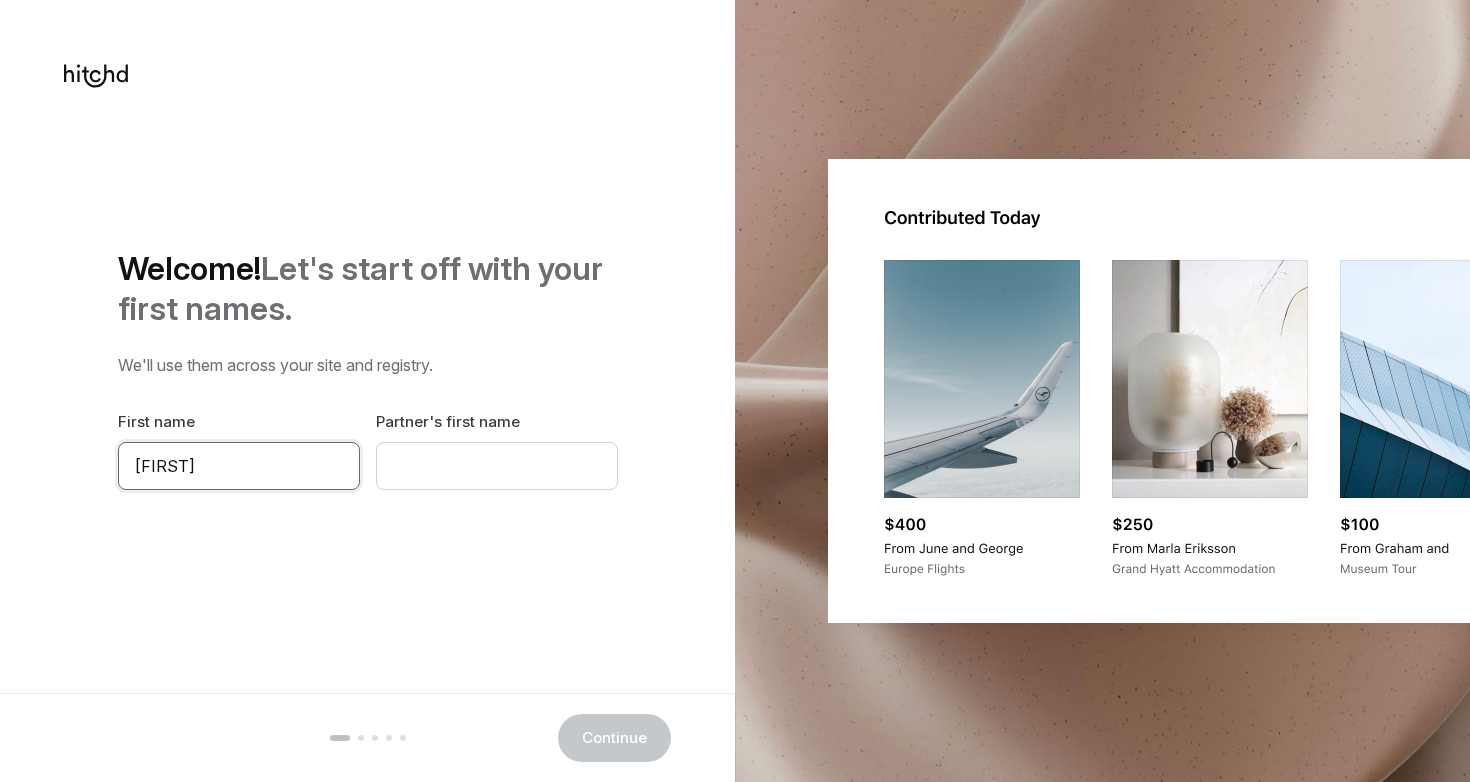 type on "[FIRST]" 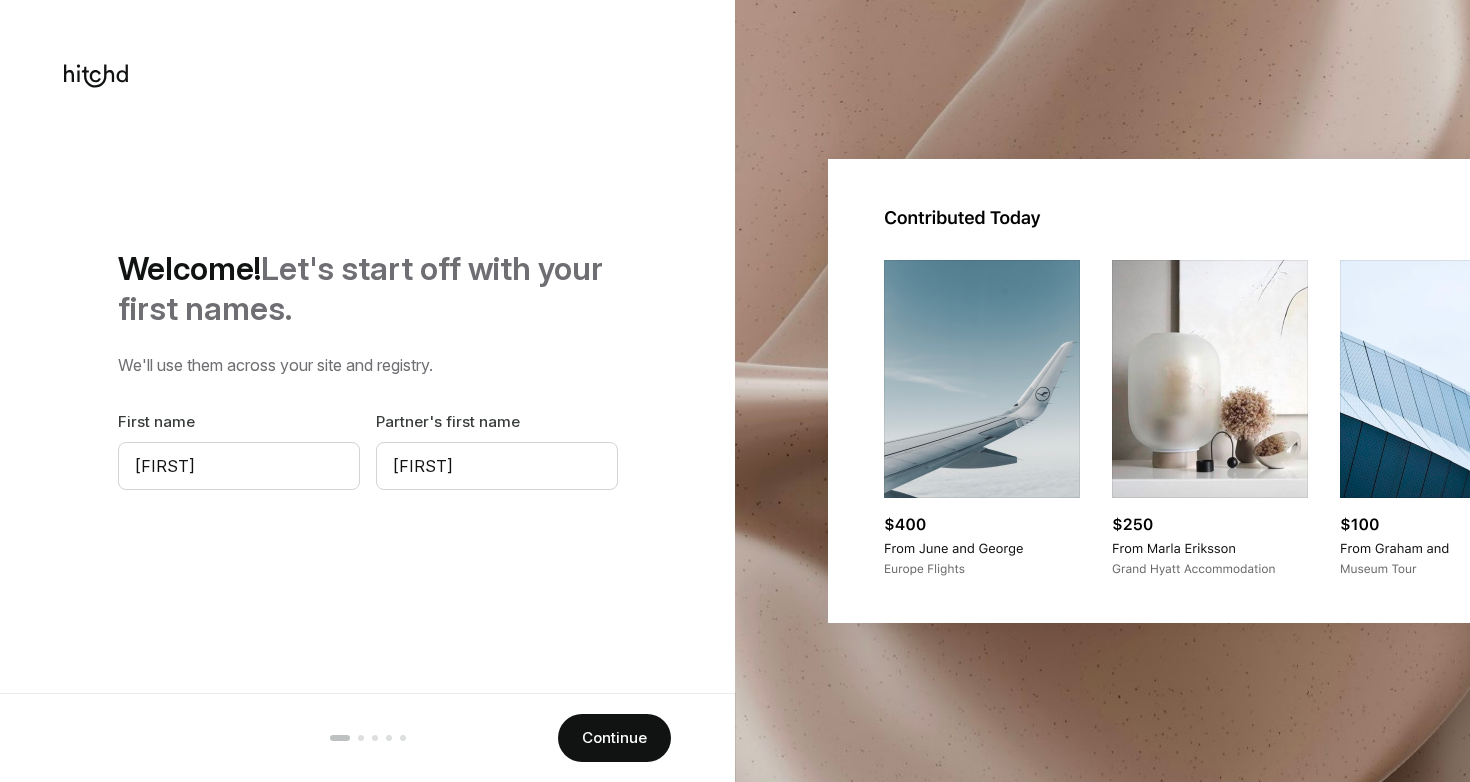 click on "Welcome!  Let's start off with your first names.
We'll use them across your site and registry.
First name
[FIRST]
Partner's first name
[FIRST]
Continue" at bounding box center (367, 369) 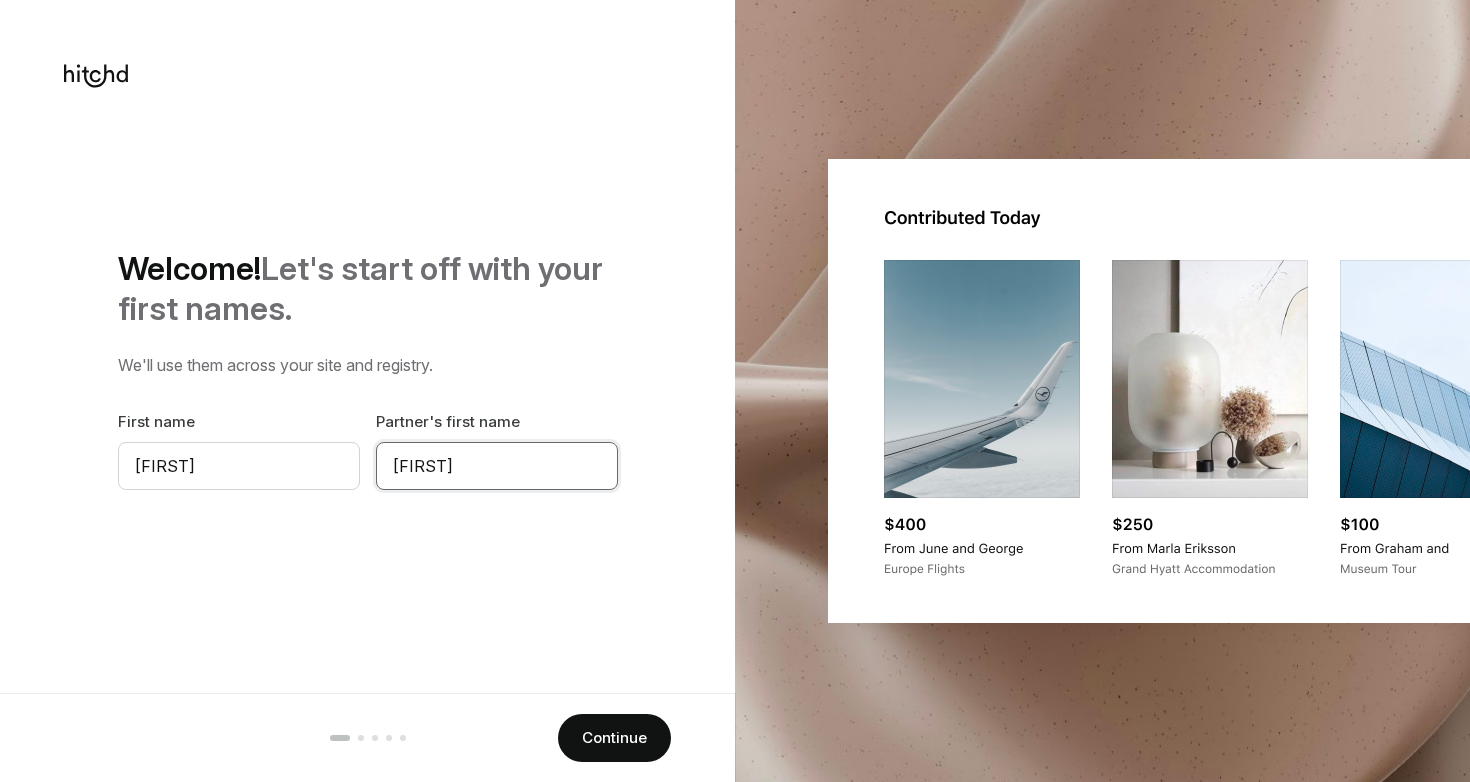 click on "[FIRST]" at bounding box center (497, 466) 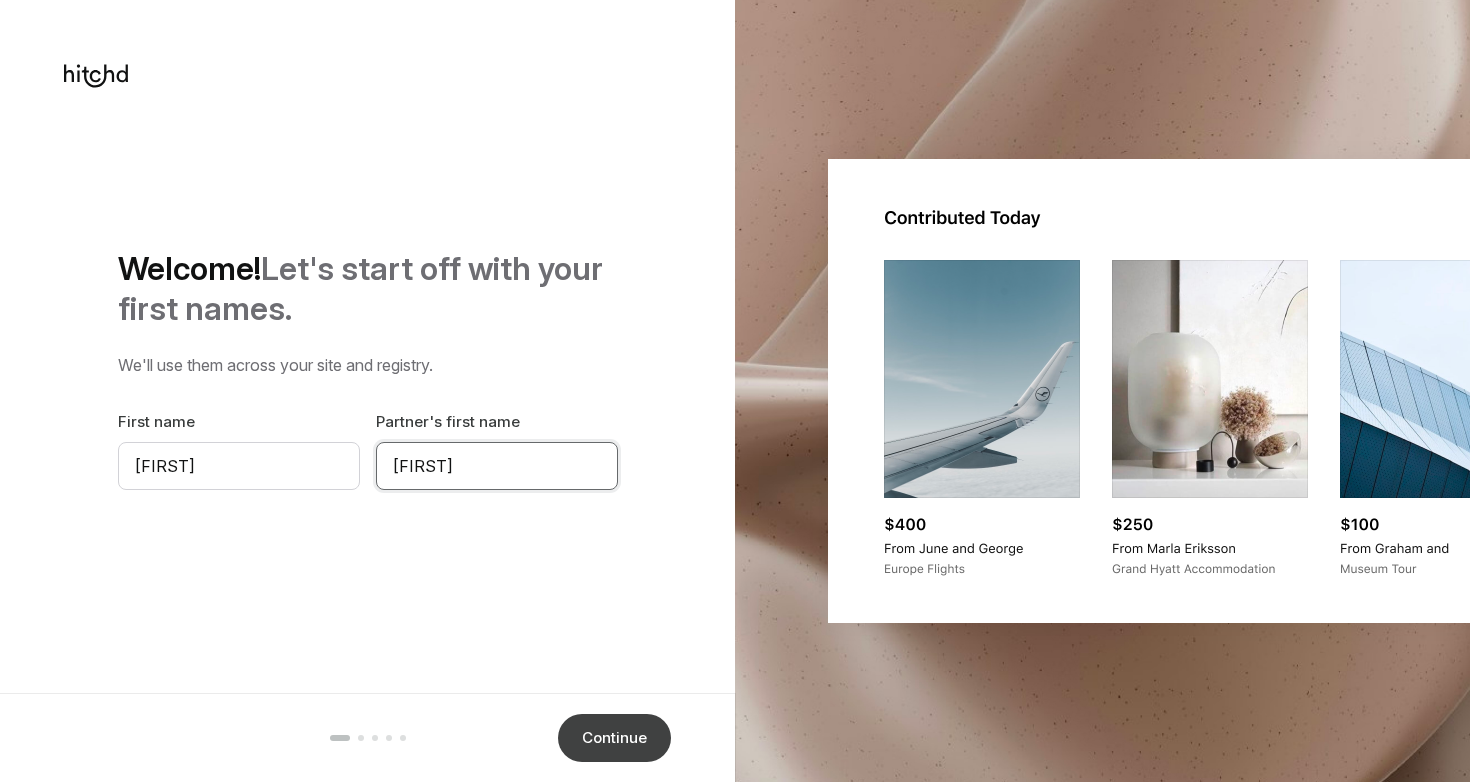 type on "[FIRST]" 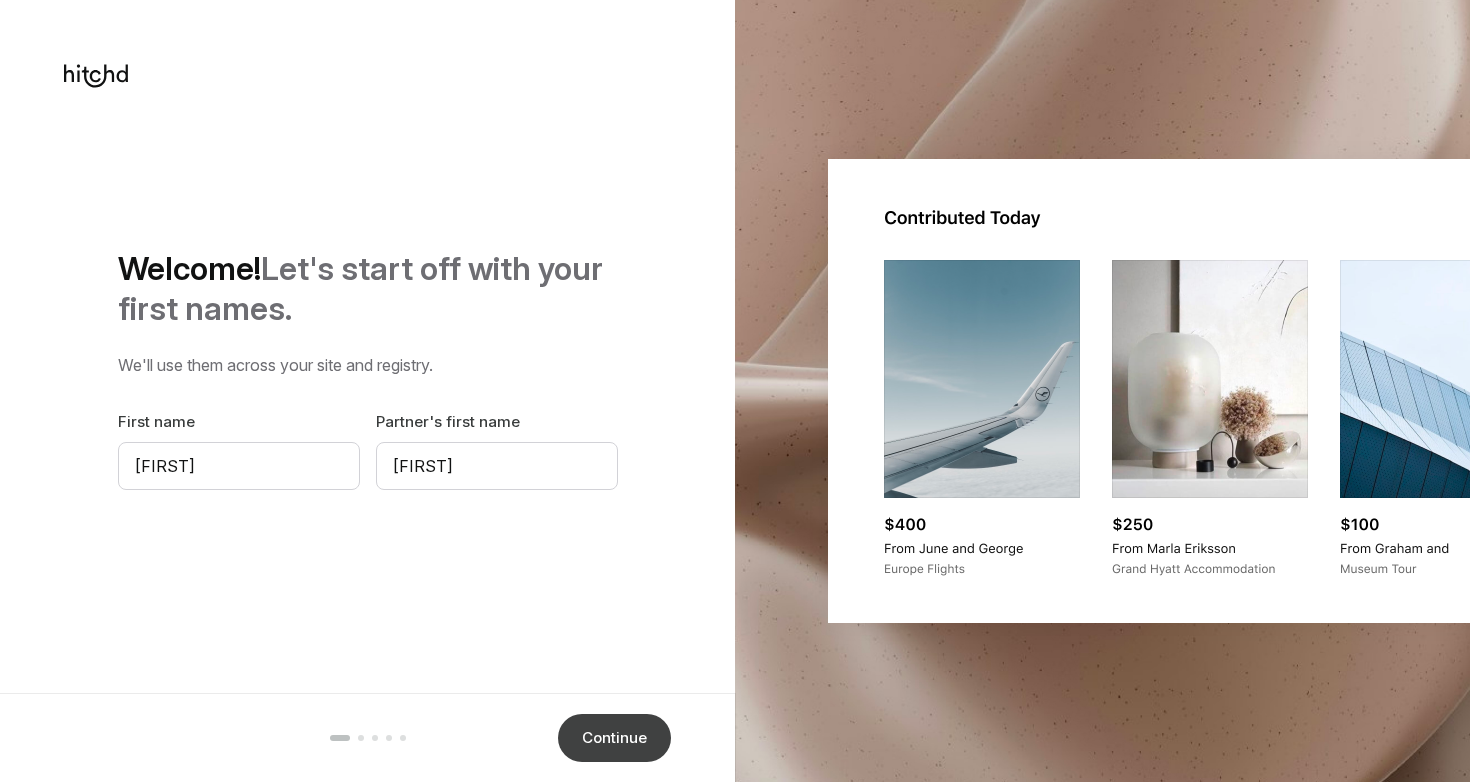 click on "Continue" at bounding box center [614, 738] 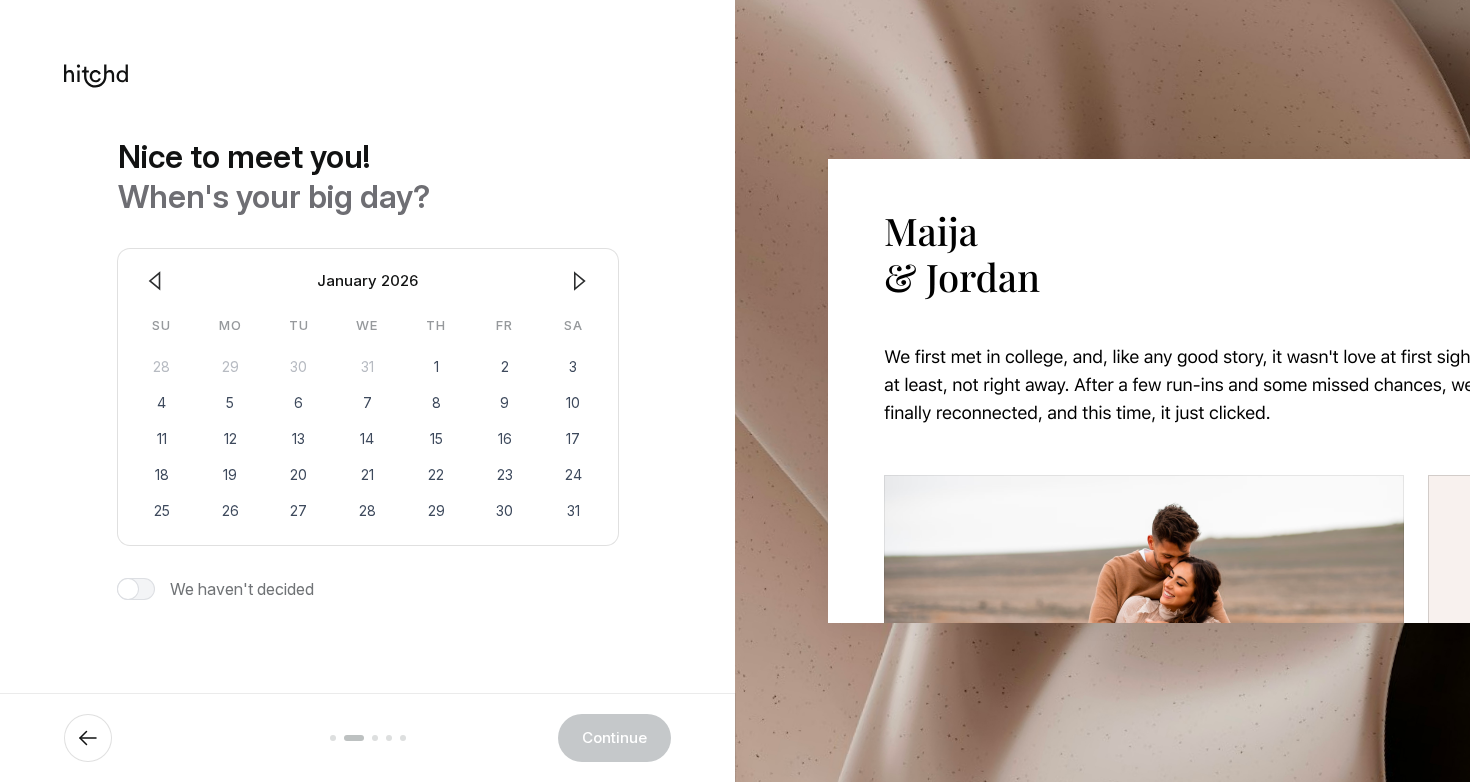 click at bounding box center [155, 281] 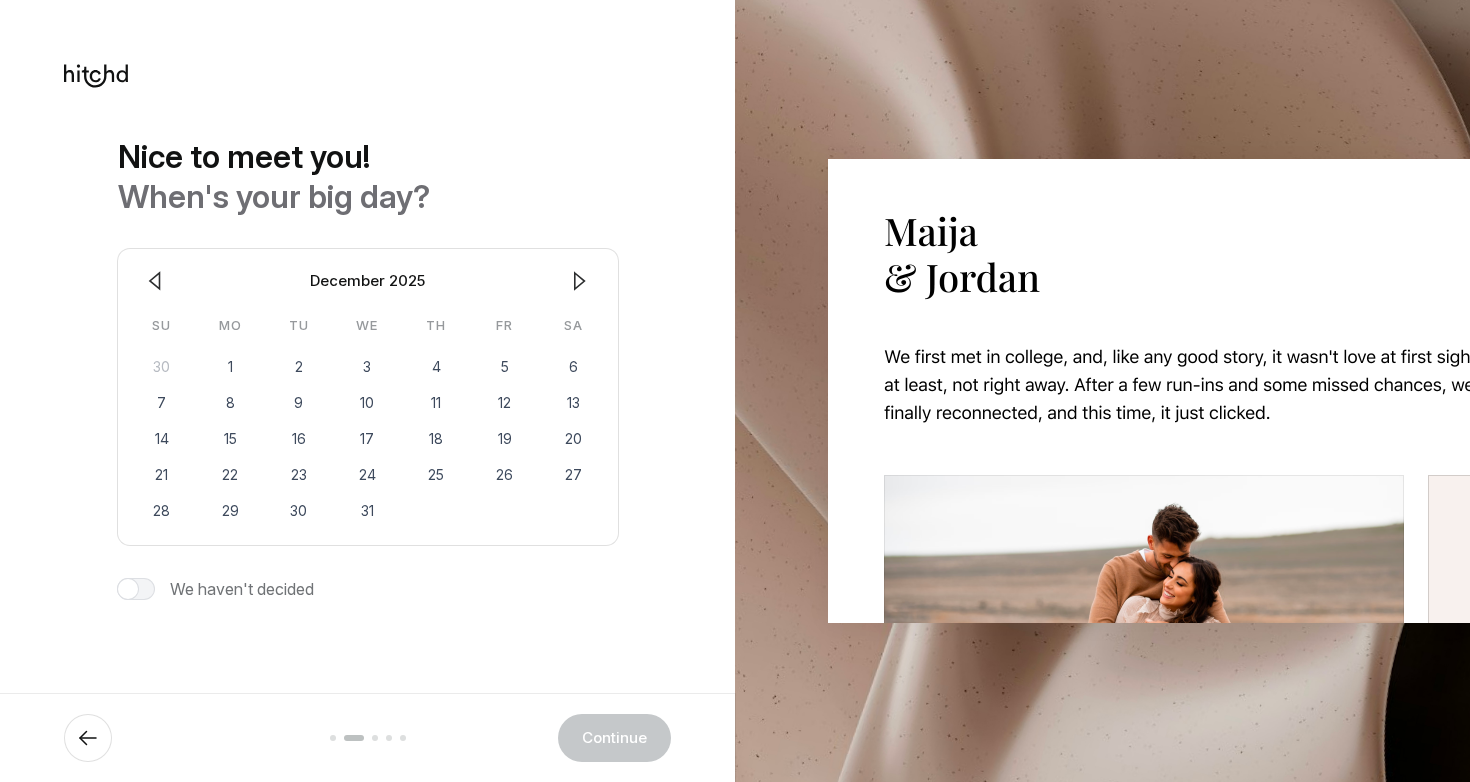 click at bounding box center [155, 281] 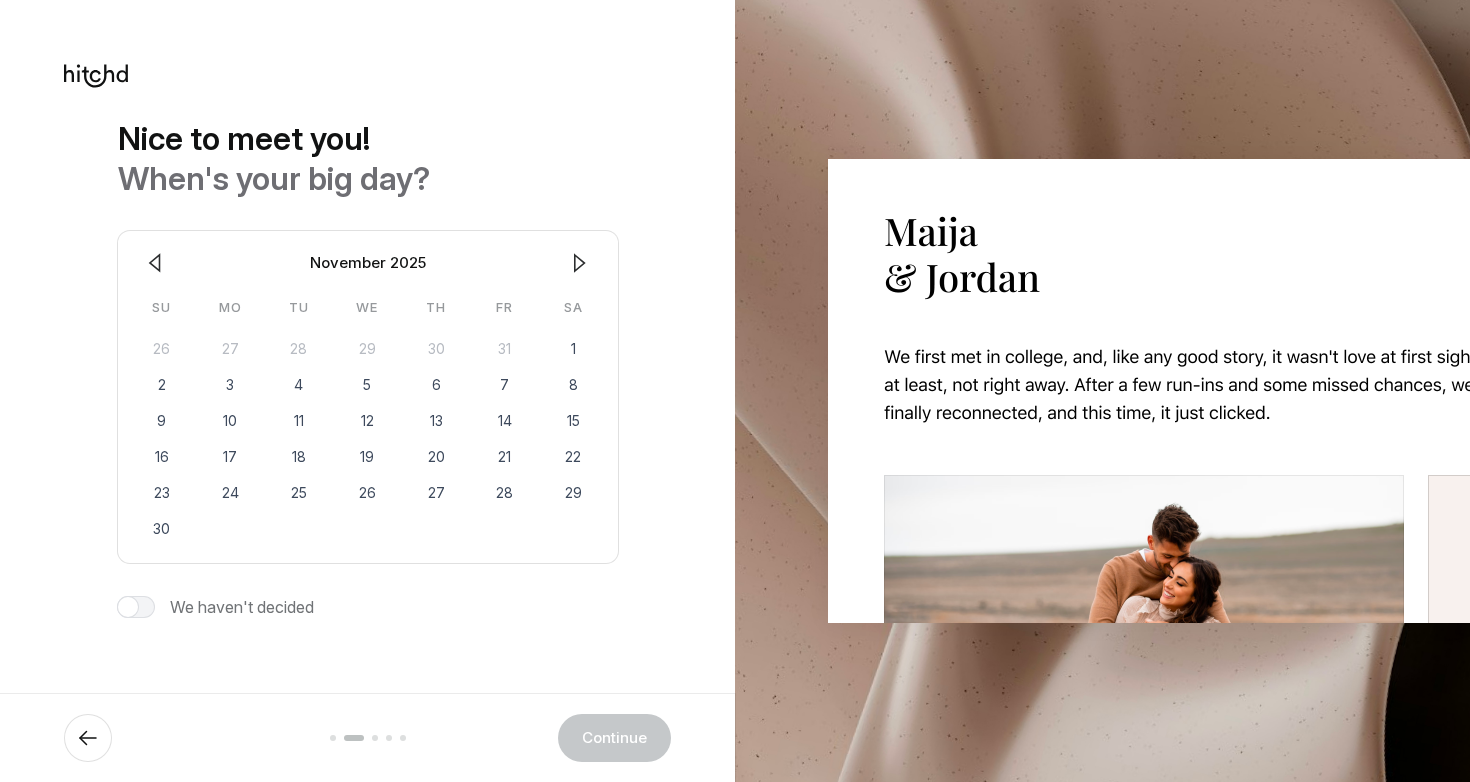 click at bounding box center (155, 263) 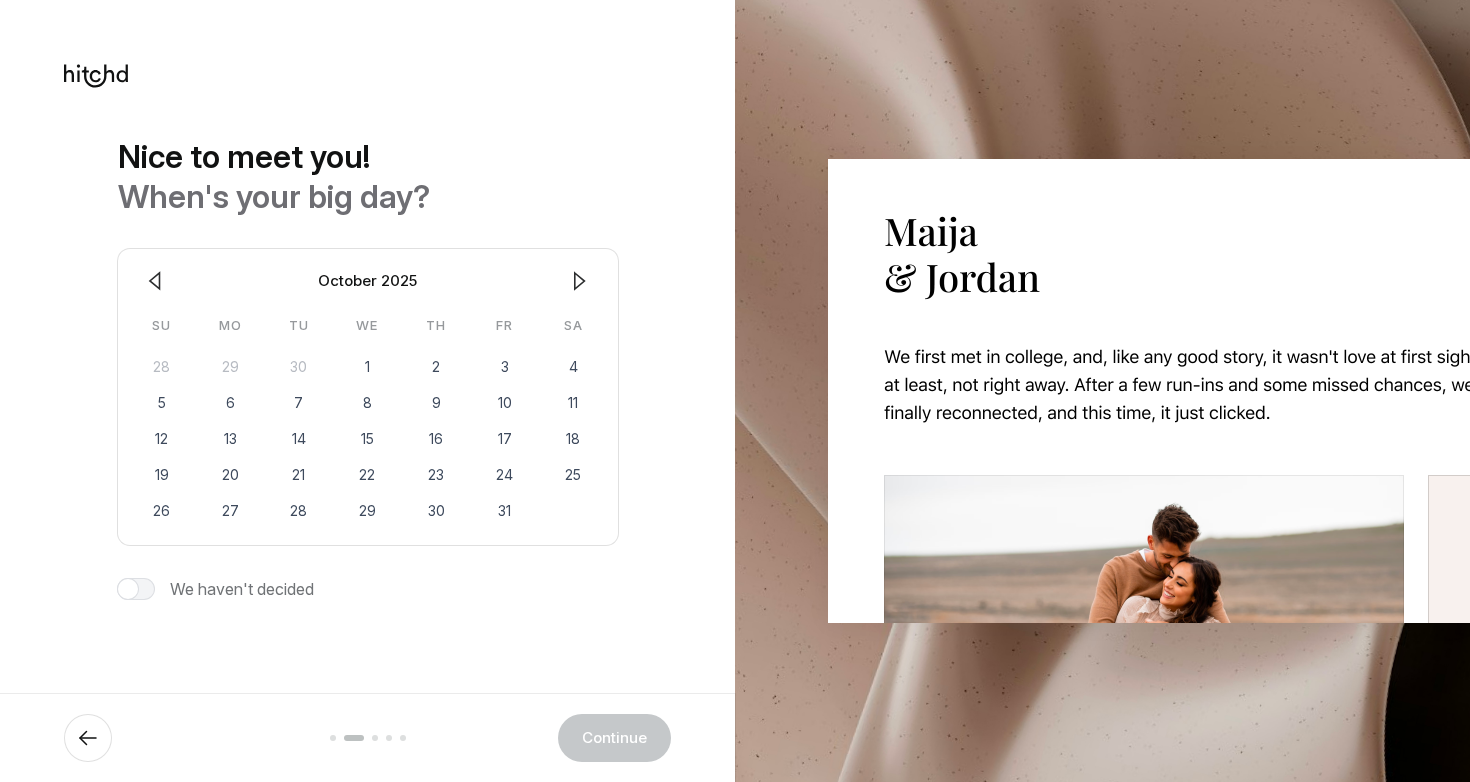 click at bounding box center [155, 281] 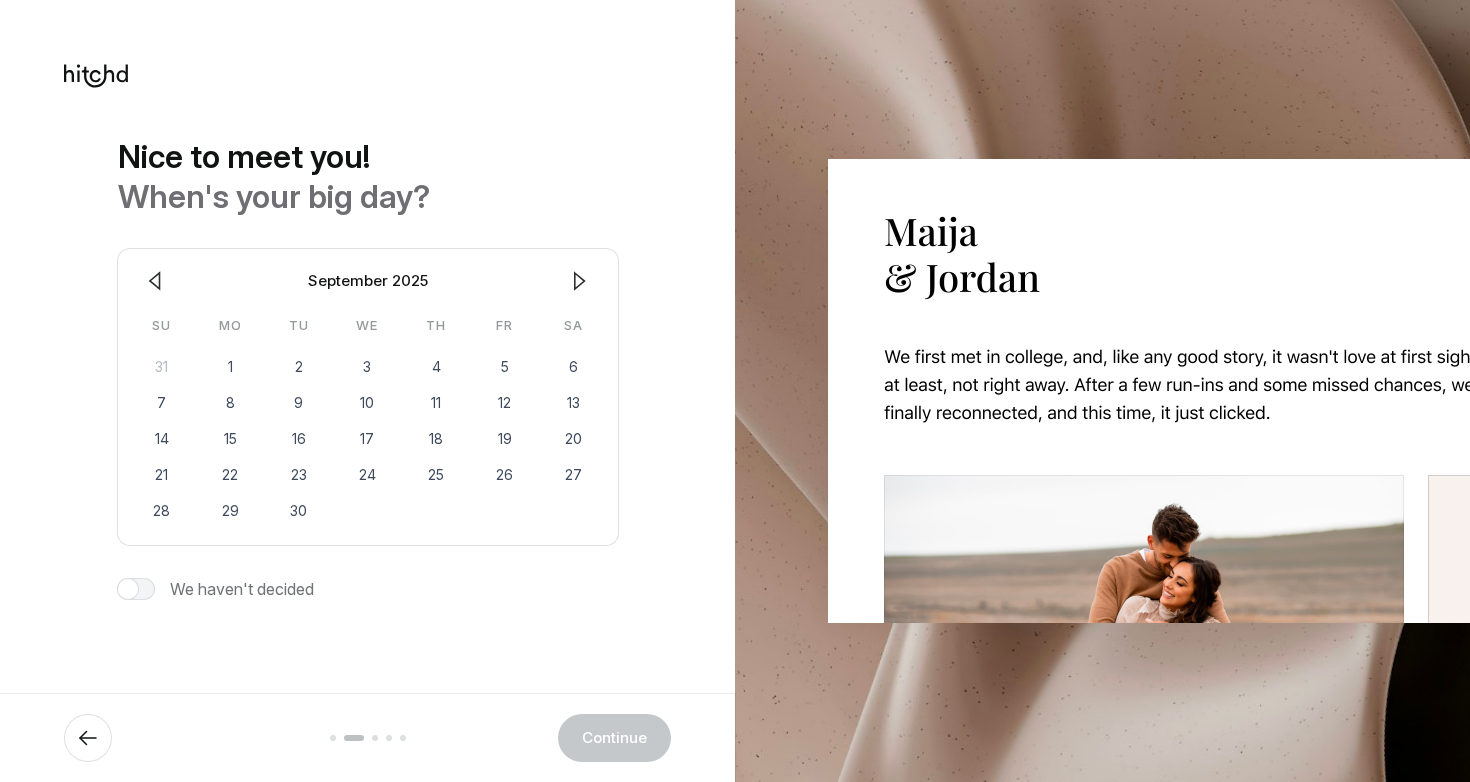 click at bounding box center [155, 281] 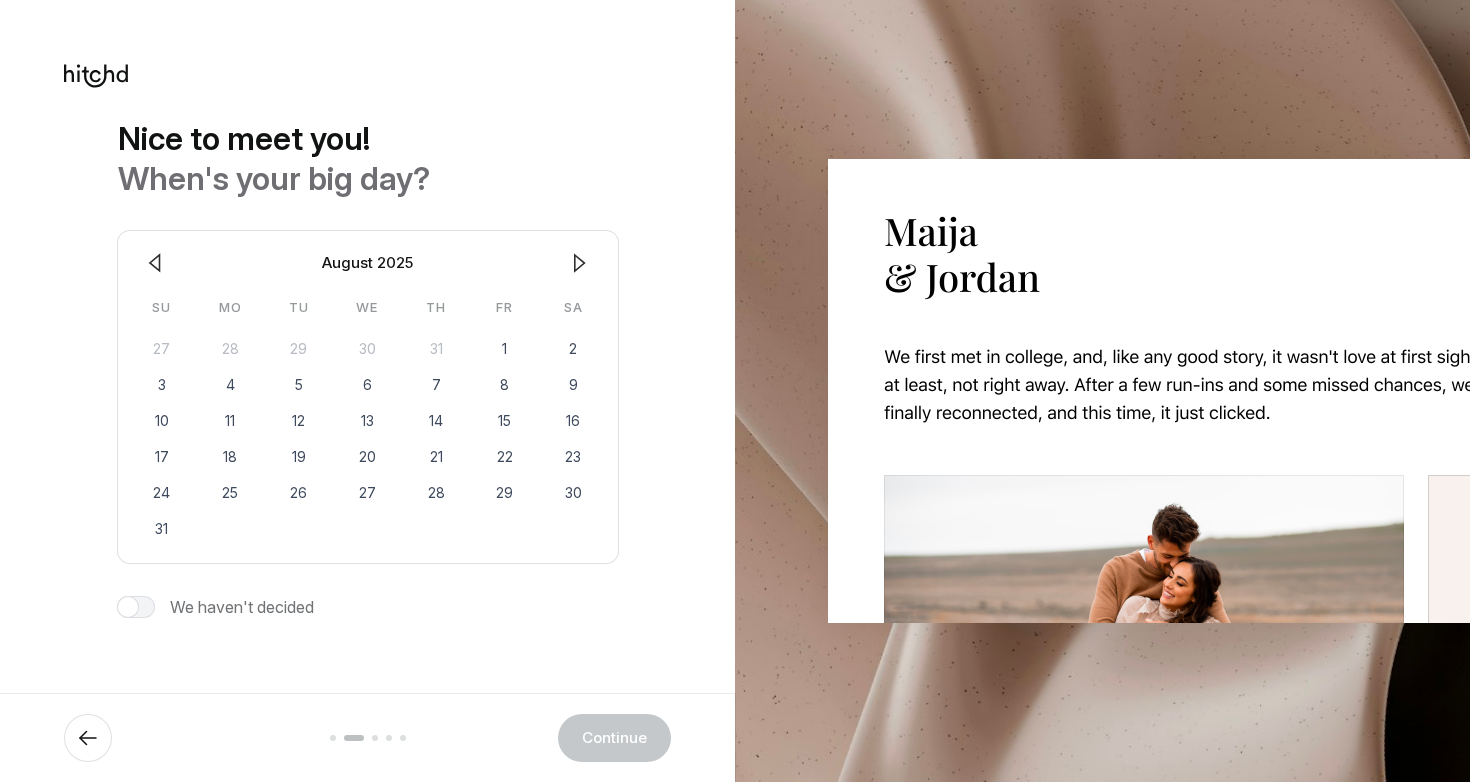 click at bounding box center [155, 263] 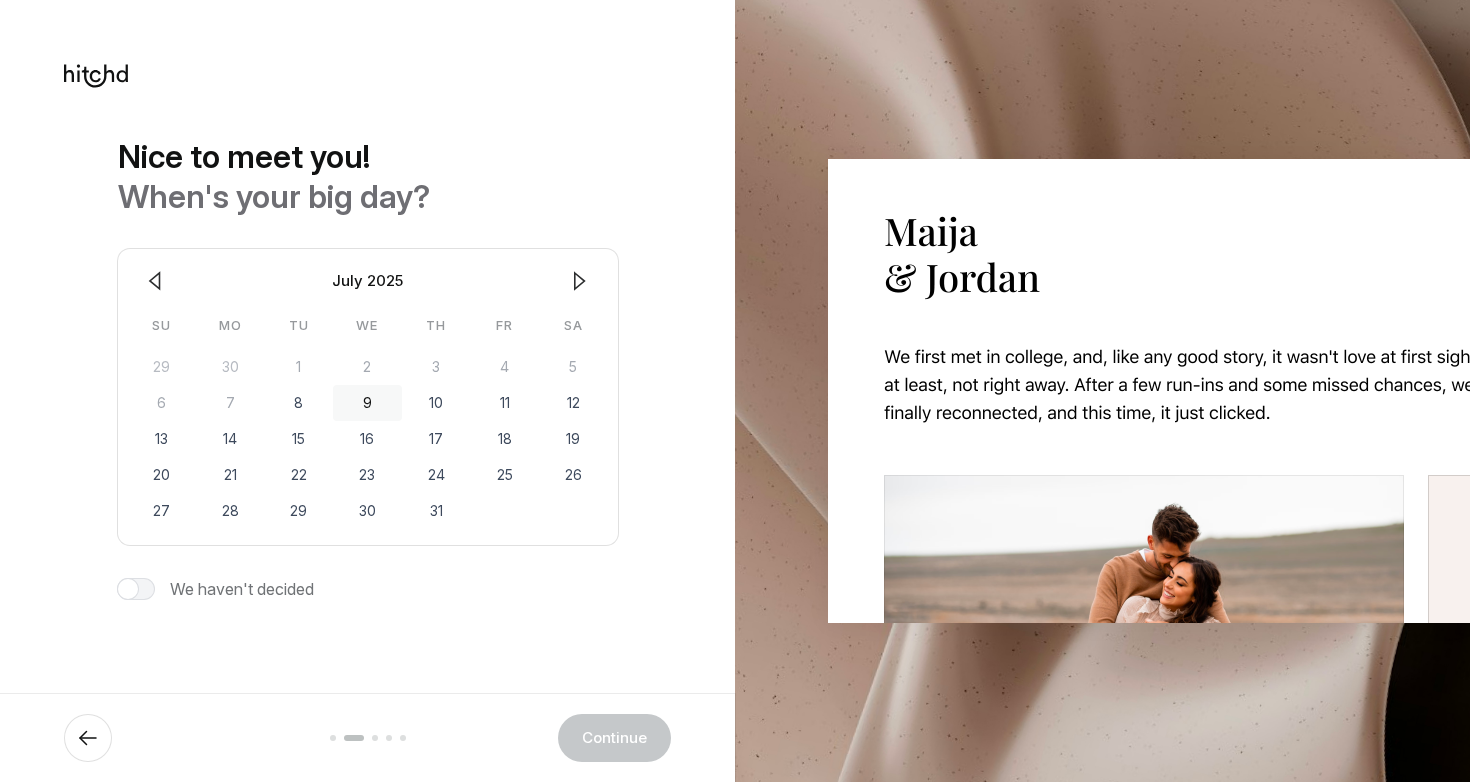 click on "9" at bounding box center (367, 403) 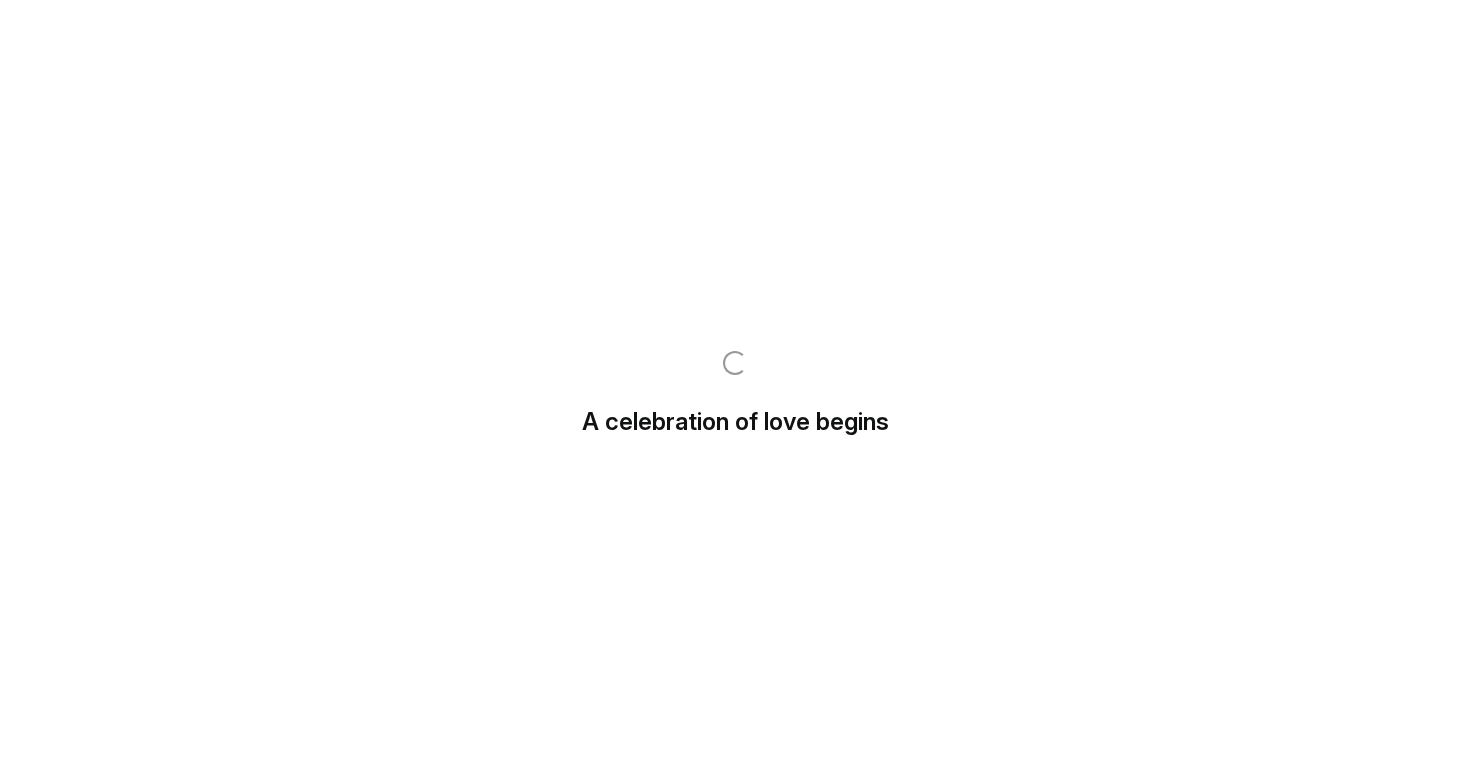 scroll, scrollTop: 0, scrollLeft: 0, axis: both 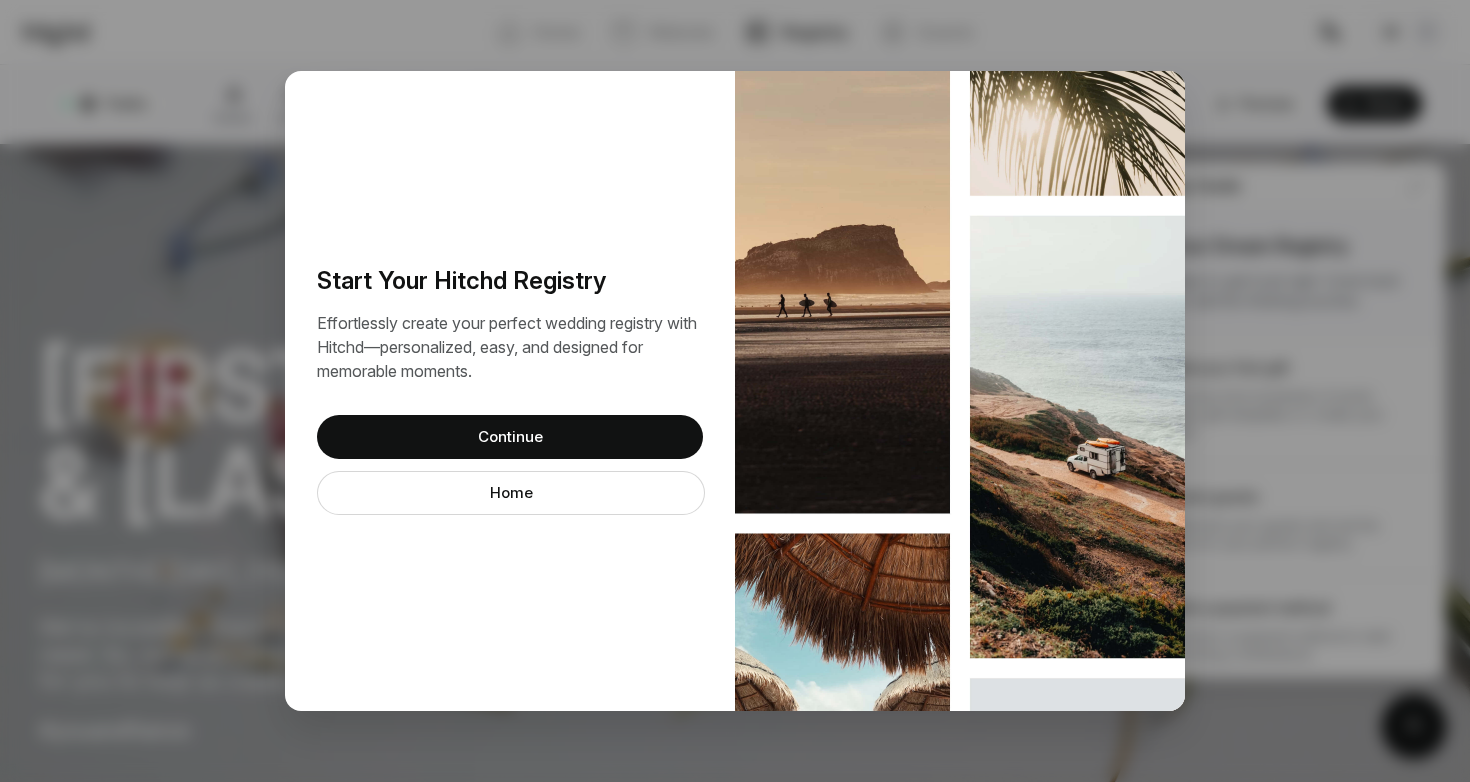 click on "Continue" at bounding box center (510, 437) 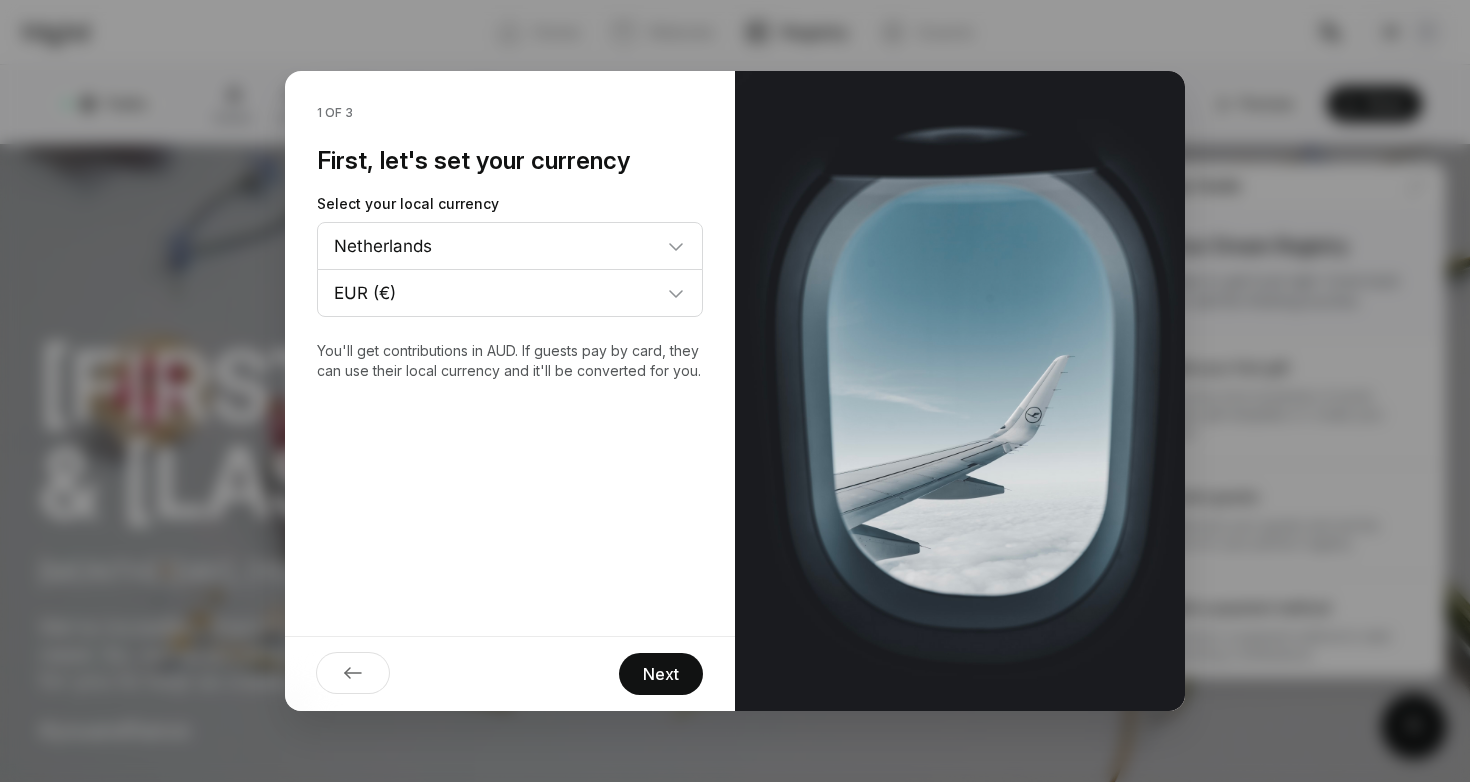click on "Next" at bounding box center (661, 674) 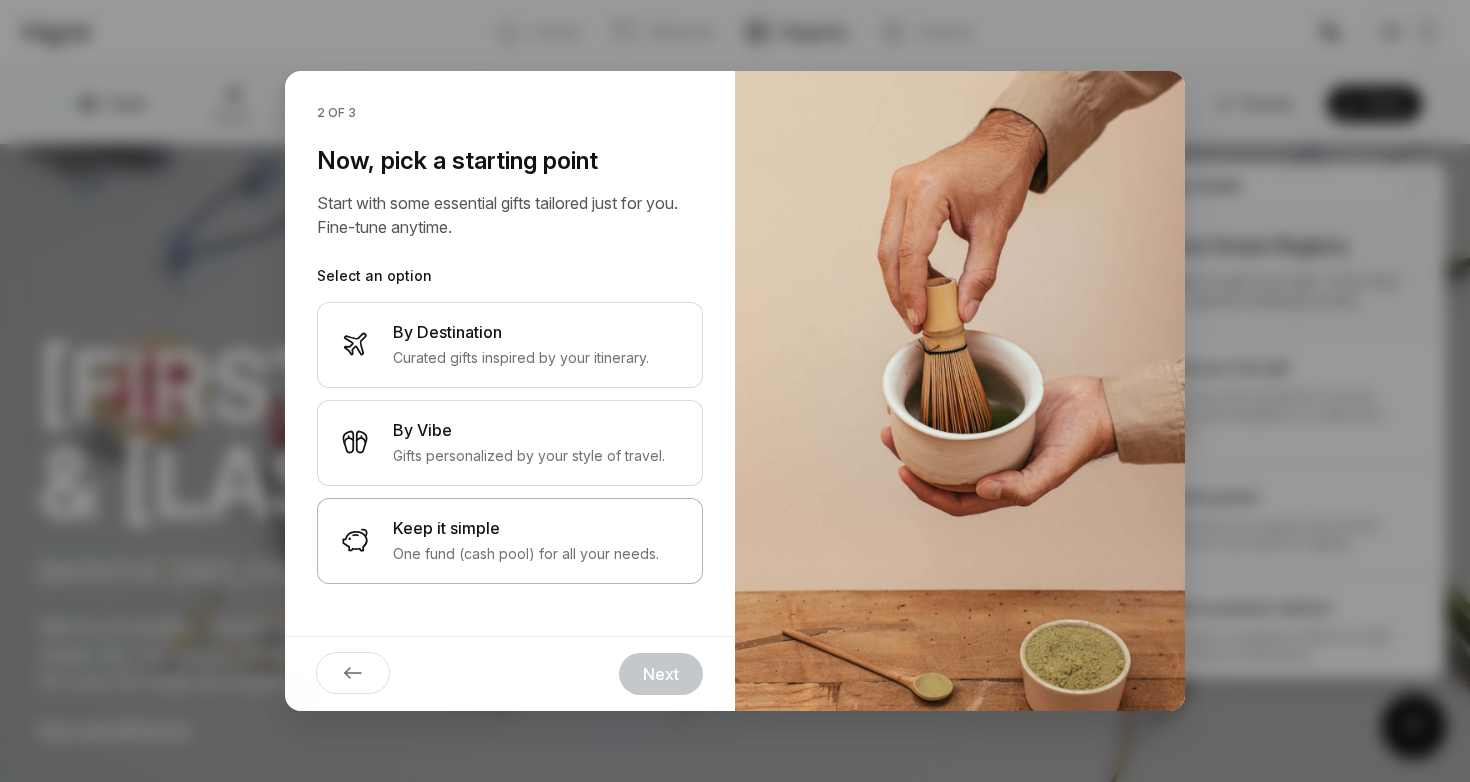 click on "Keep it simple
One fund (cash pool) for all your needs." at bounding box center (510, 541) 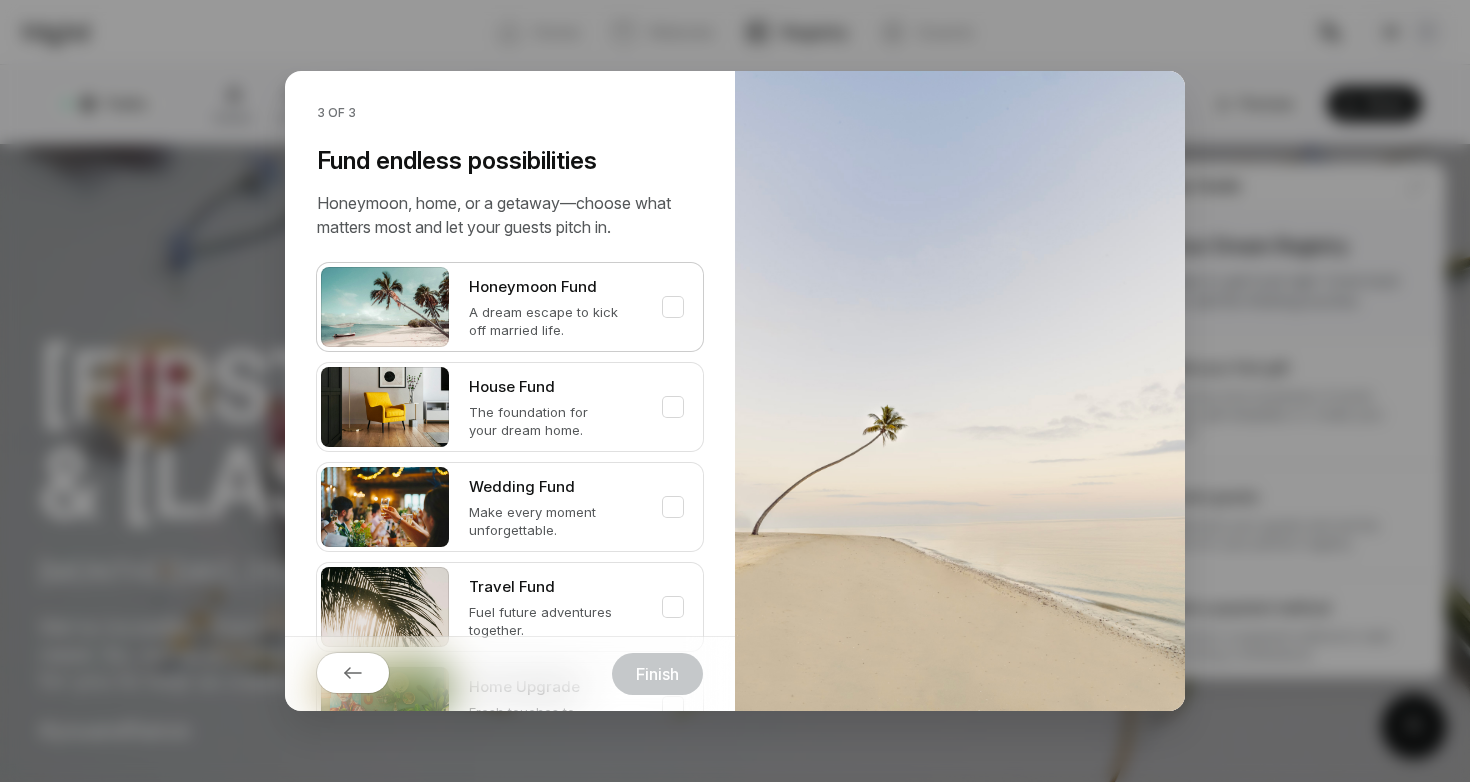 click on "Honeymoon Fund
A dream escape to kick off married life." at bounding box center [566, 307] 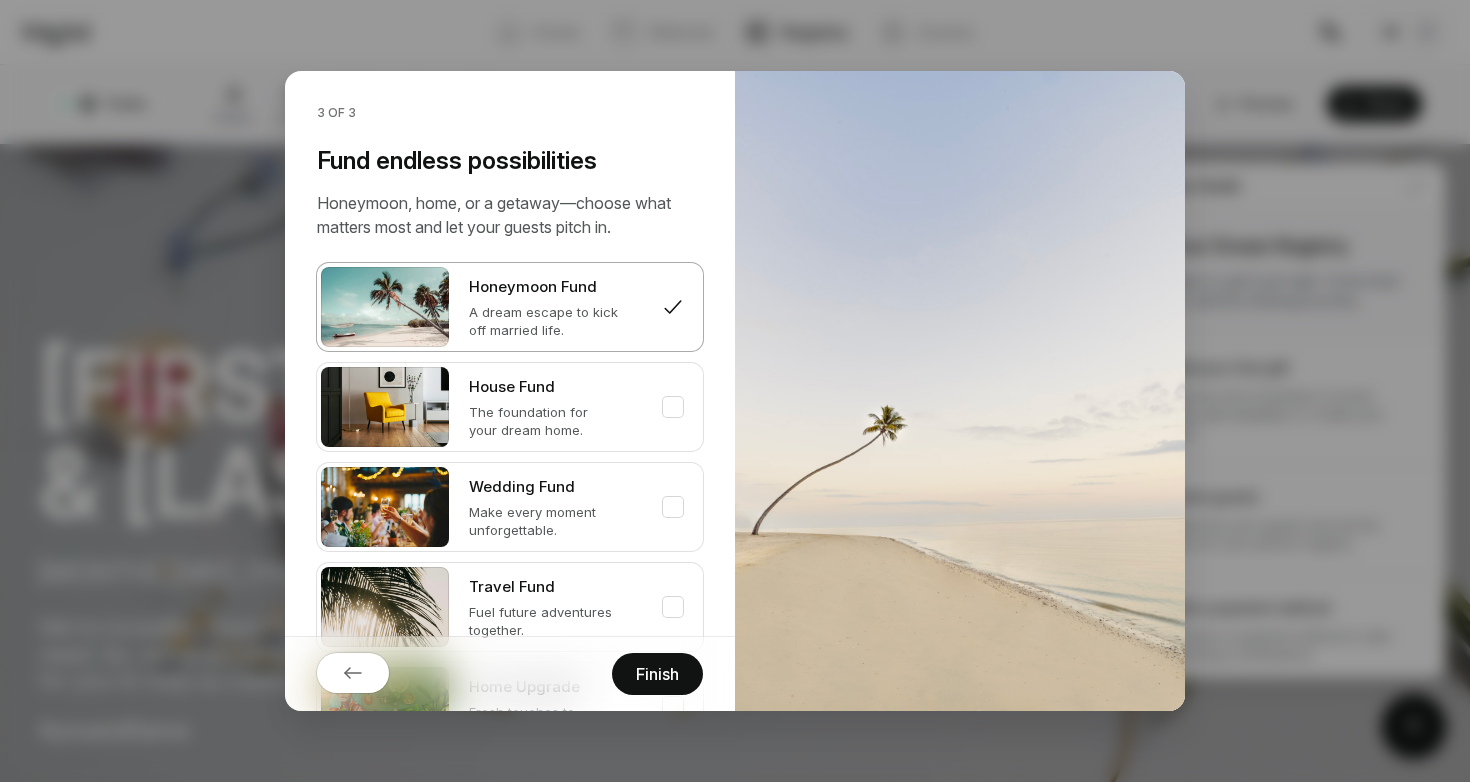 click on "Finish" at bounding box center [657, 674] 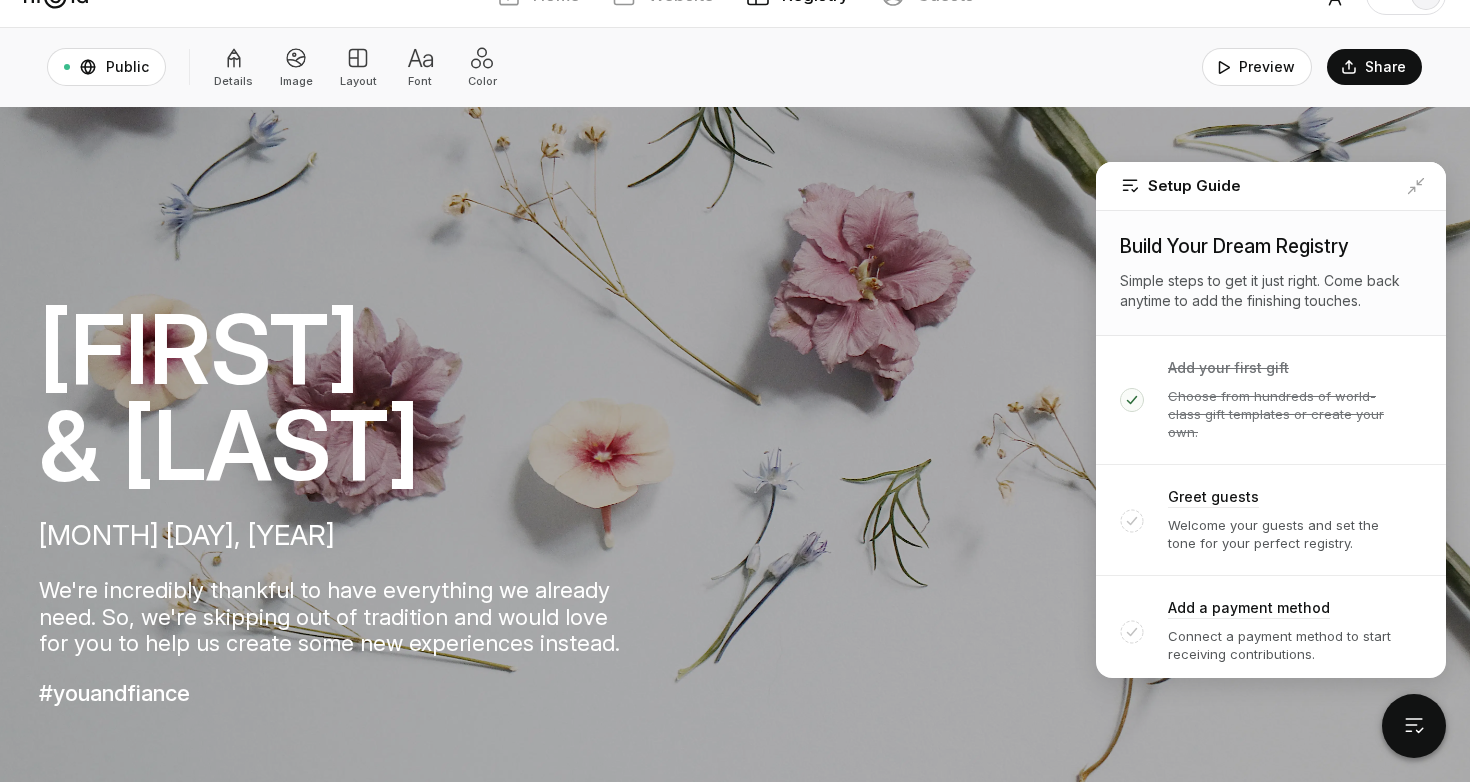 scroll, scrollTop: 21, scrollLeft: 0, axis: vertical 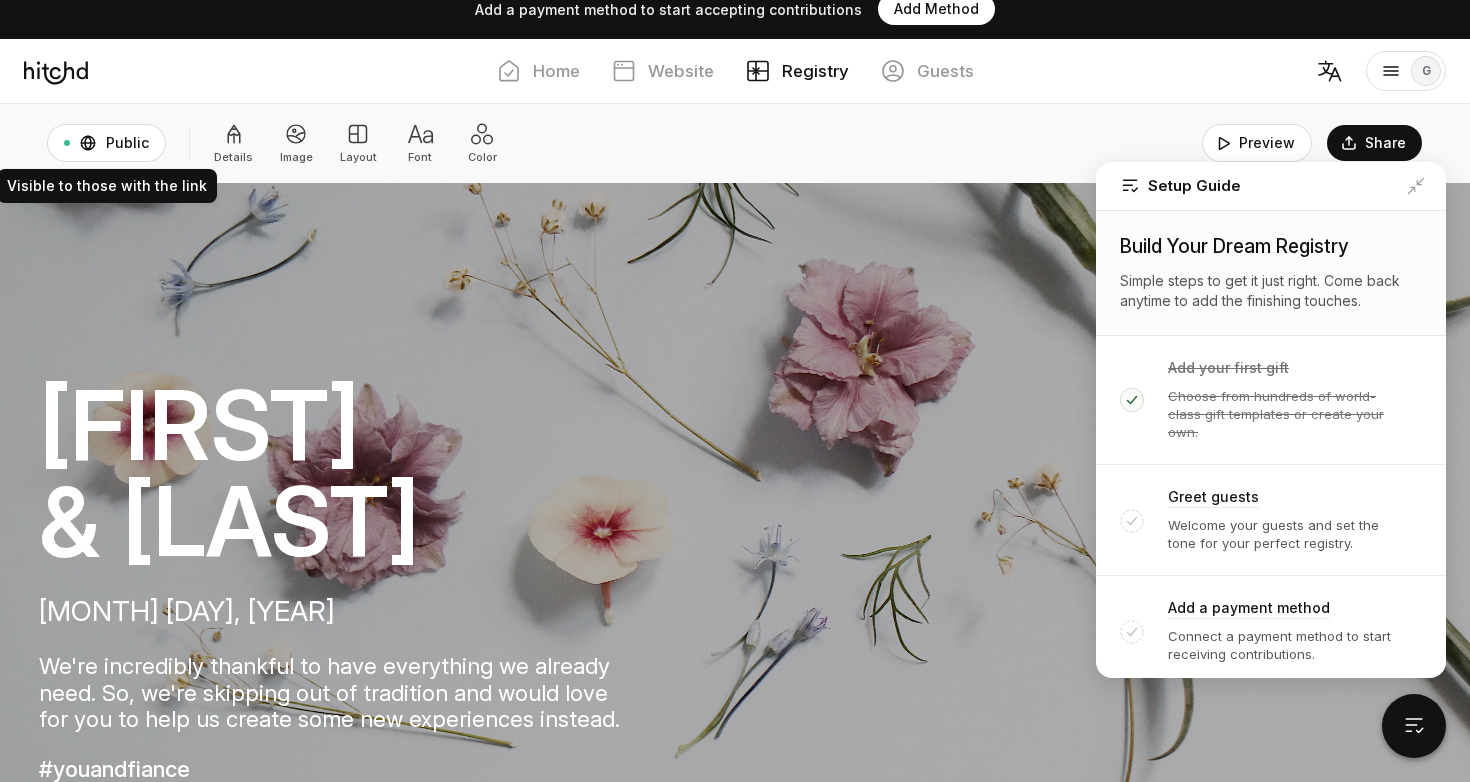 click on "Public" at bounding box center [127, 143] 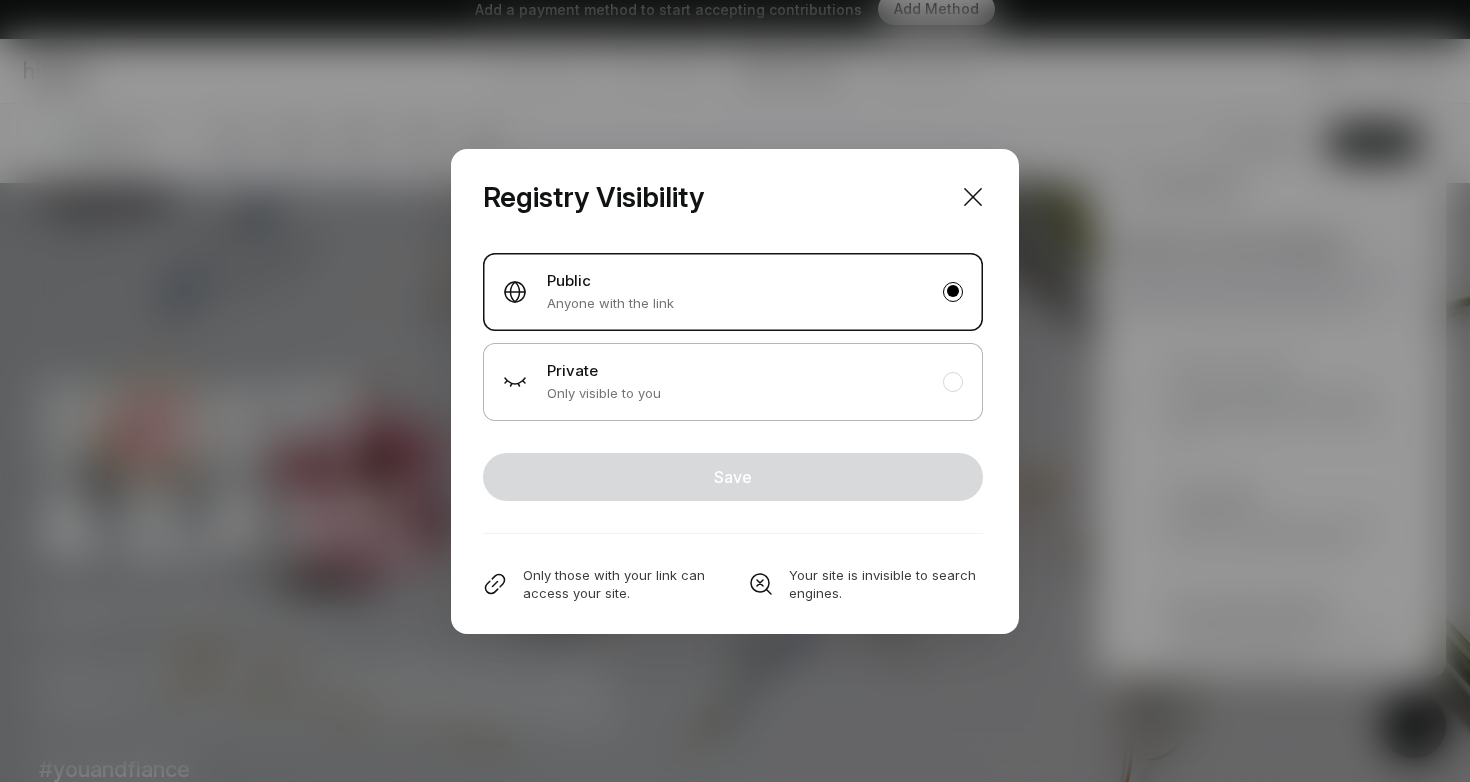 click on "Private
Only visible to you" at bounding box center [733, 382] 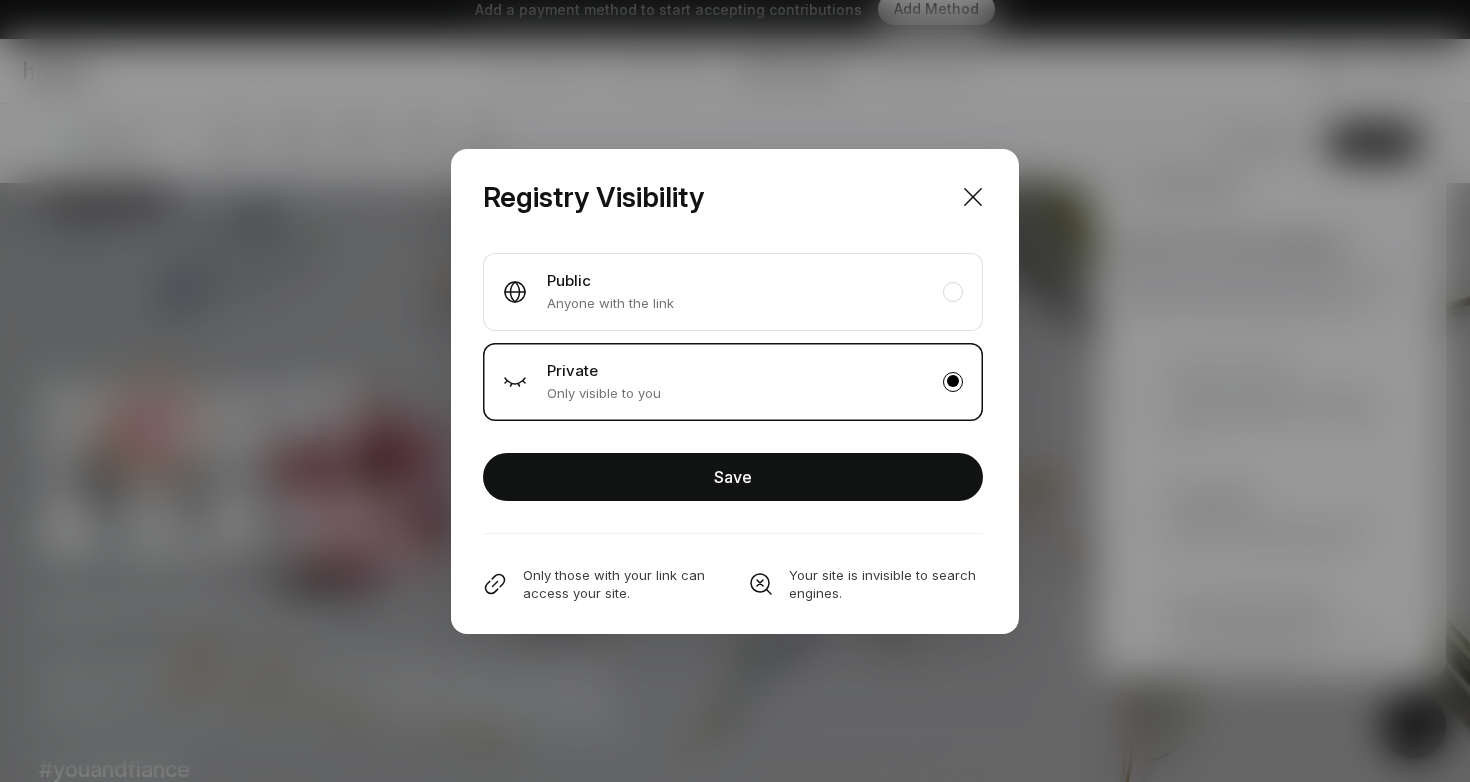 click on "Save" at bounding box center (733, 477) 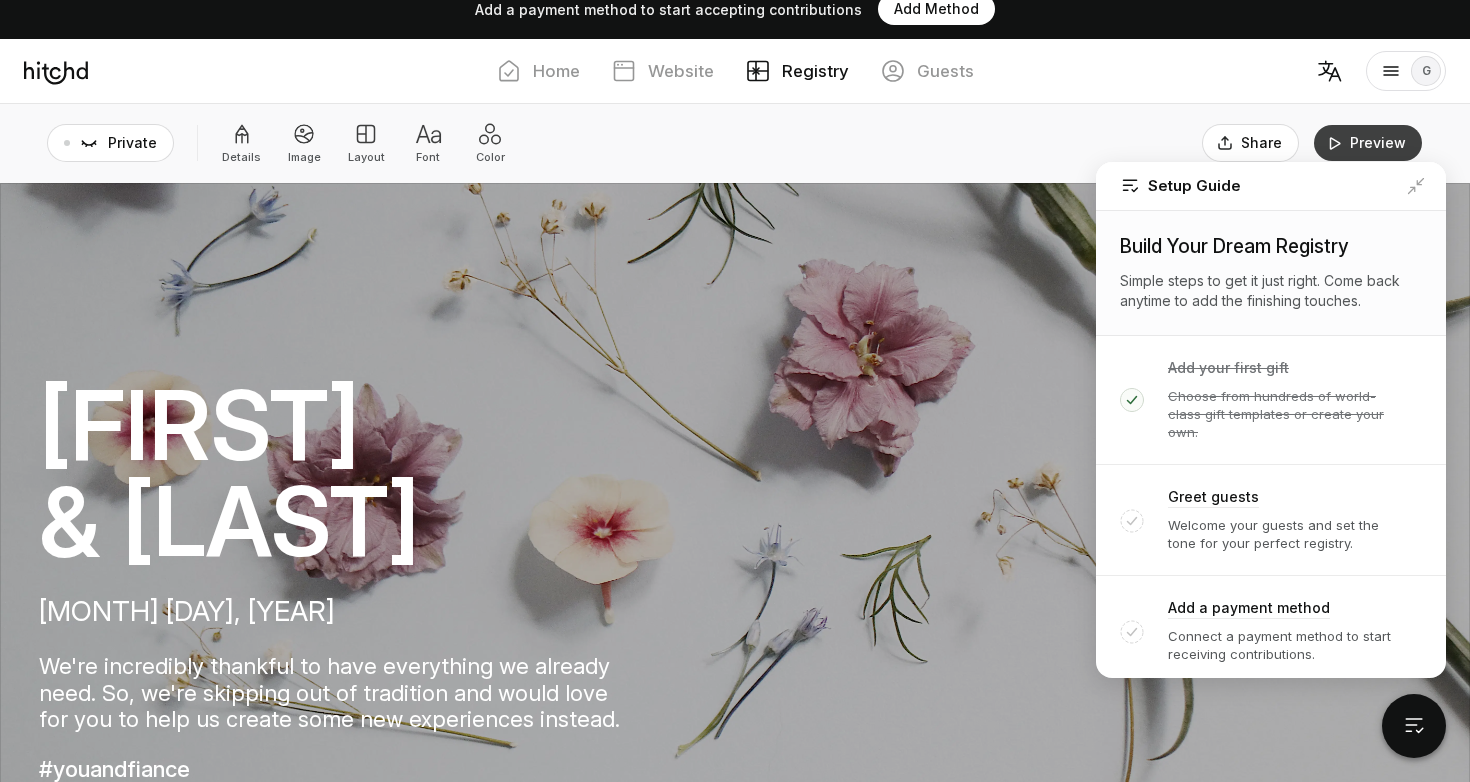 click on "Preview" at bounding box center (1368, 143) 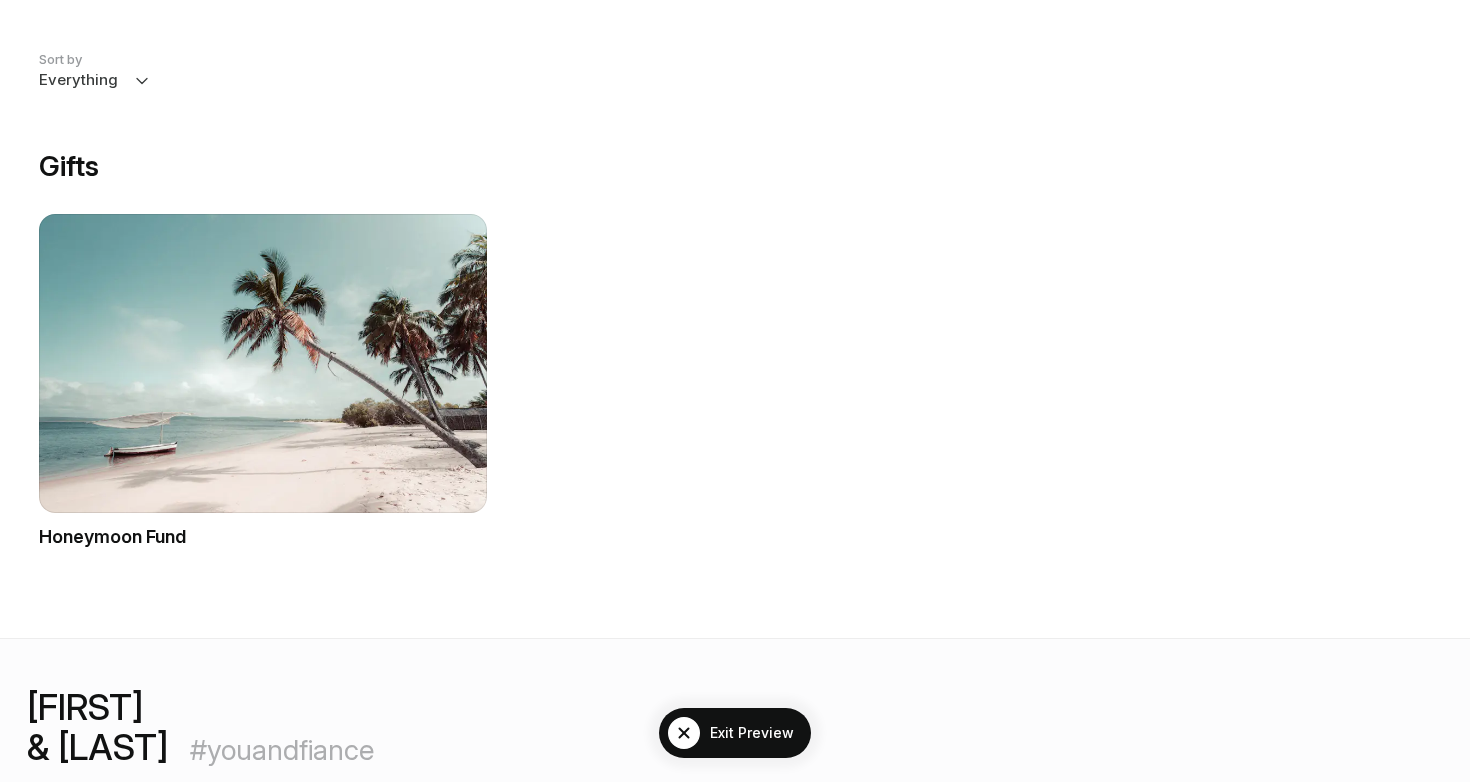 scroll, scrollTop: 1039, scrollLeft: 0, axis: vertical 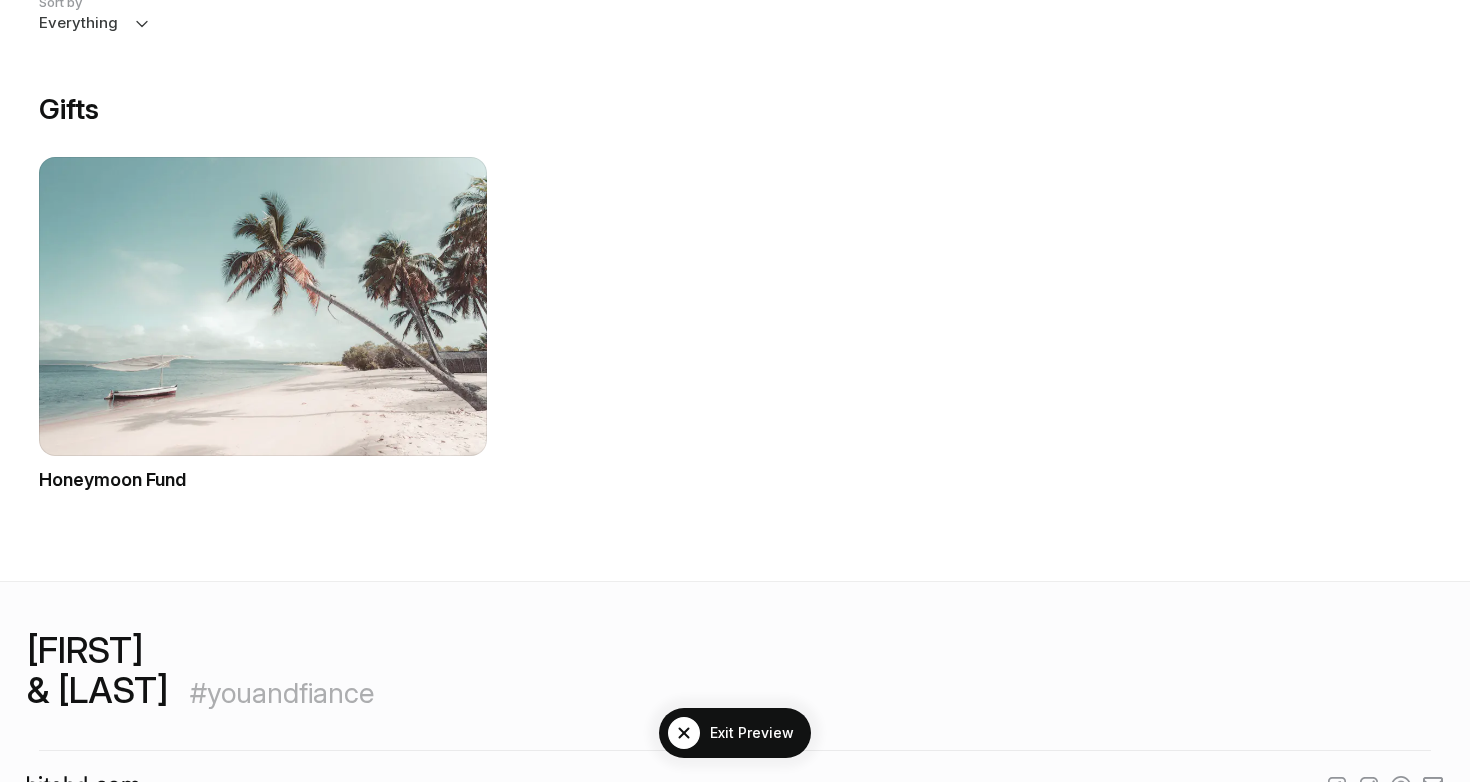 click at bounding box center [263, 306] 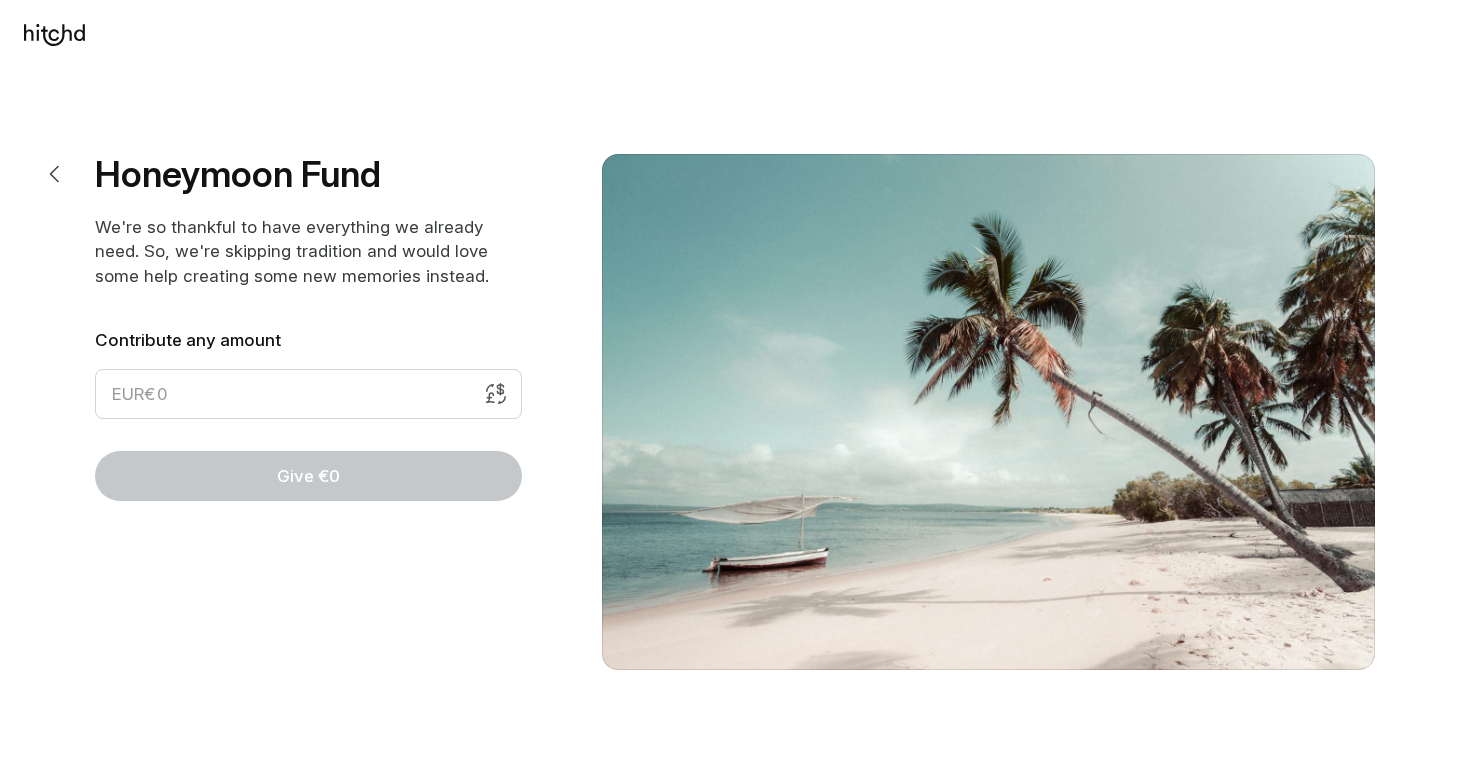 scroll, scrollTop: 0, scrollLeft: 0, axis: both 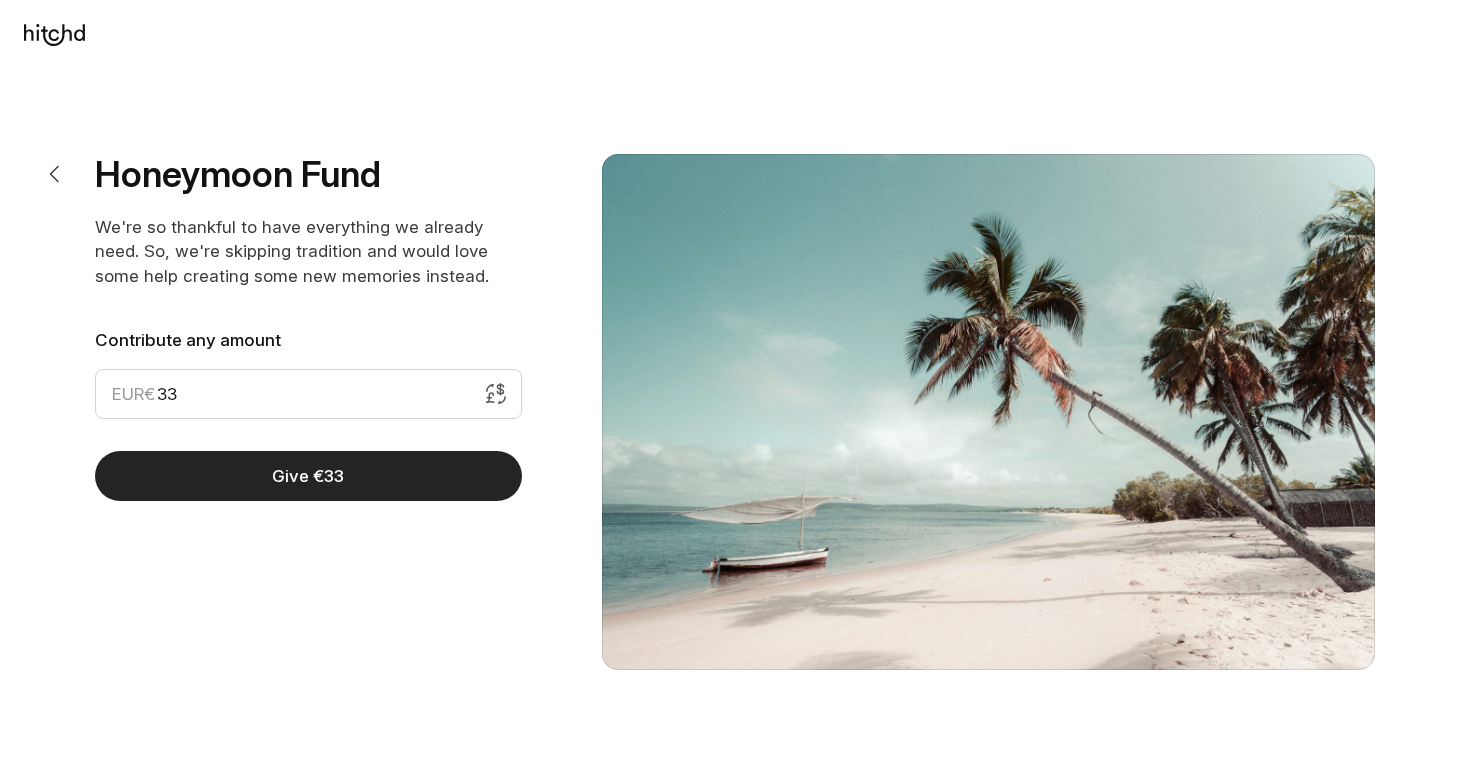 click on "Give €33" at bounding box center (308, 476) 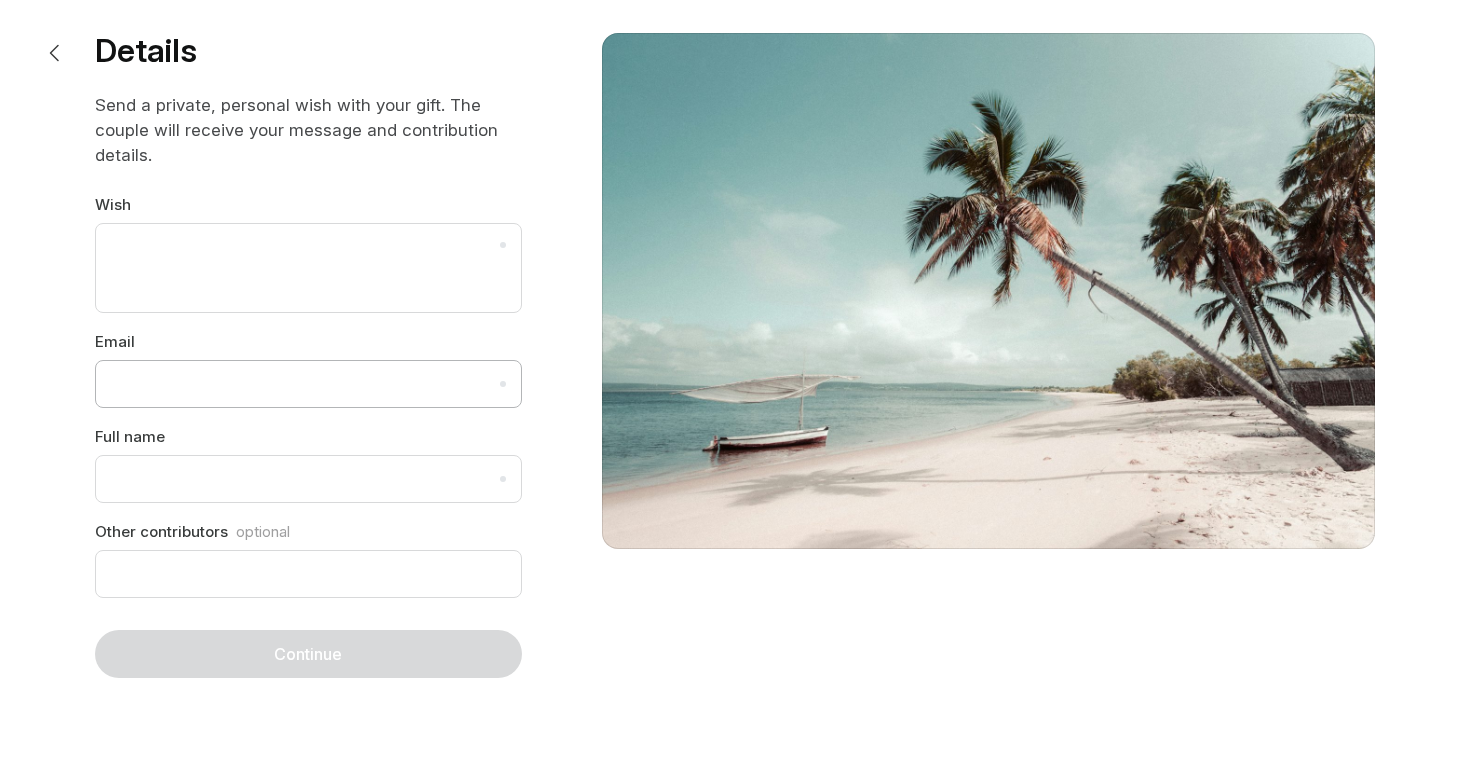 scroll, scrollTop: 121, scrollLeft: 0, axis: vertical 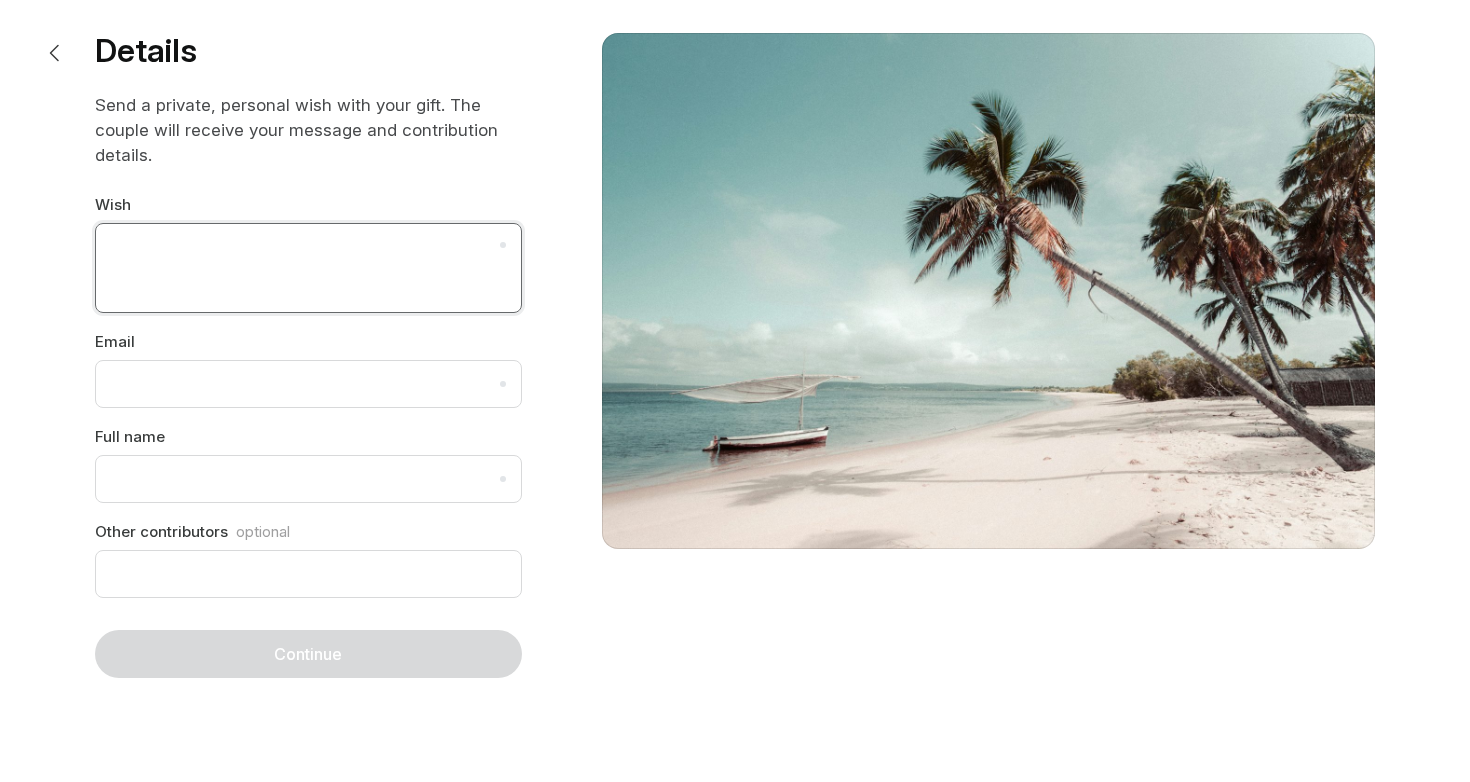 click at bounding box center (308, 268) 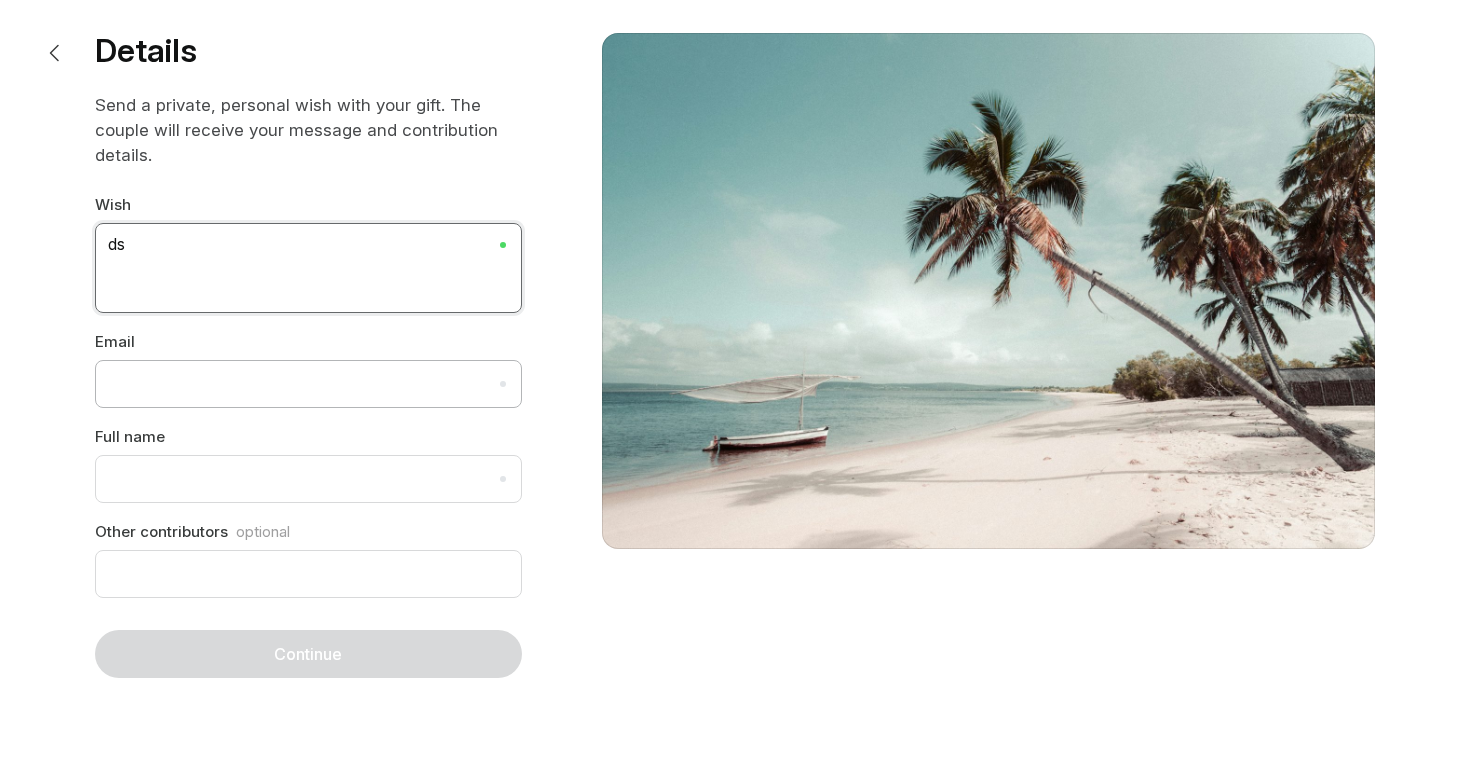 type on "ds" 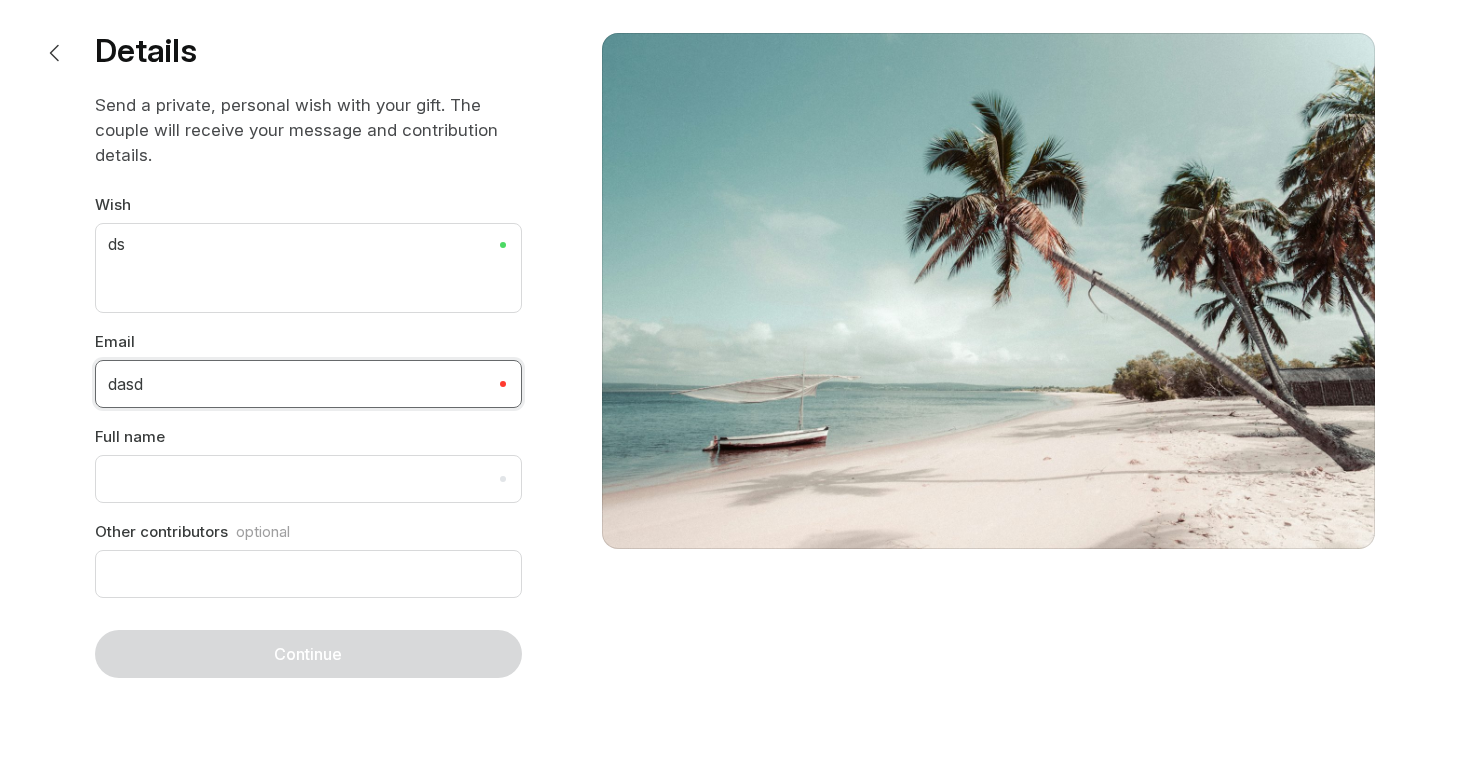 click on "dasd" at bounding box center (308, 384) 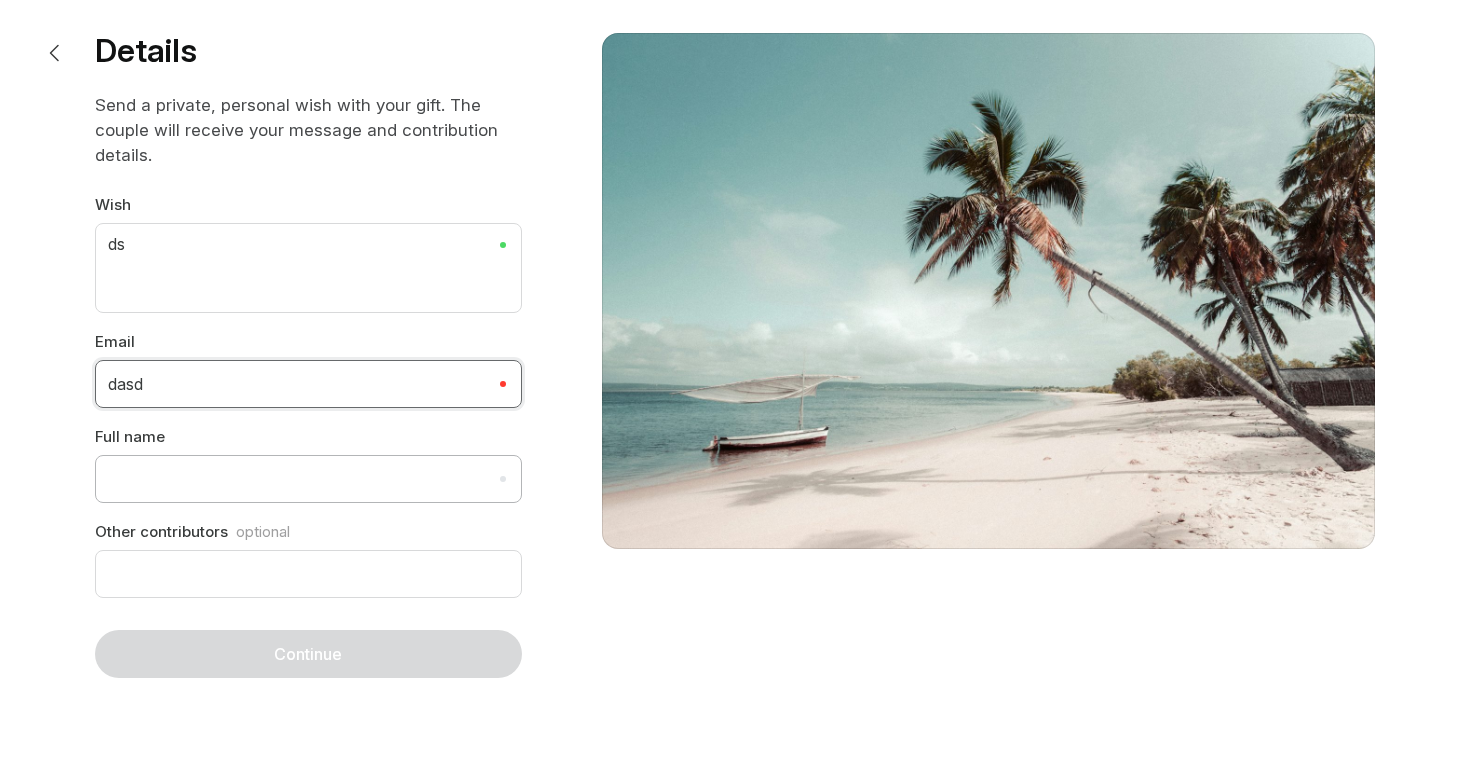 type on "dasd" 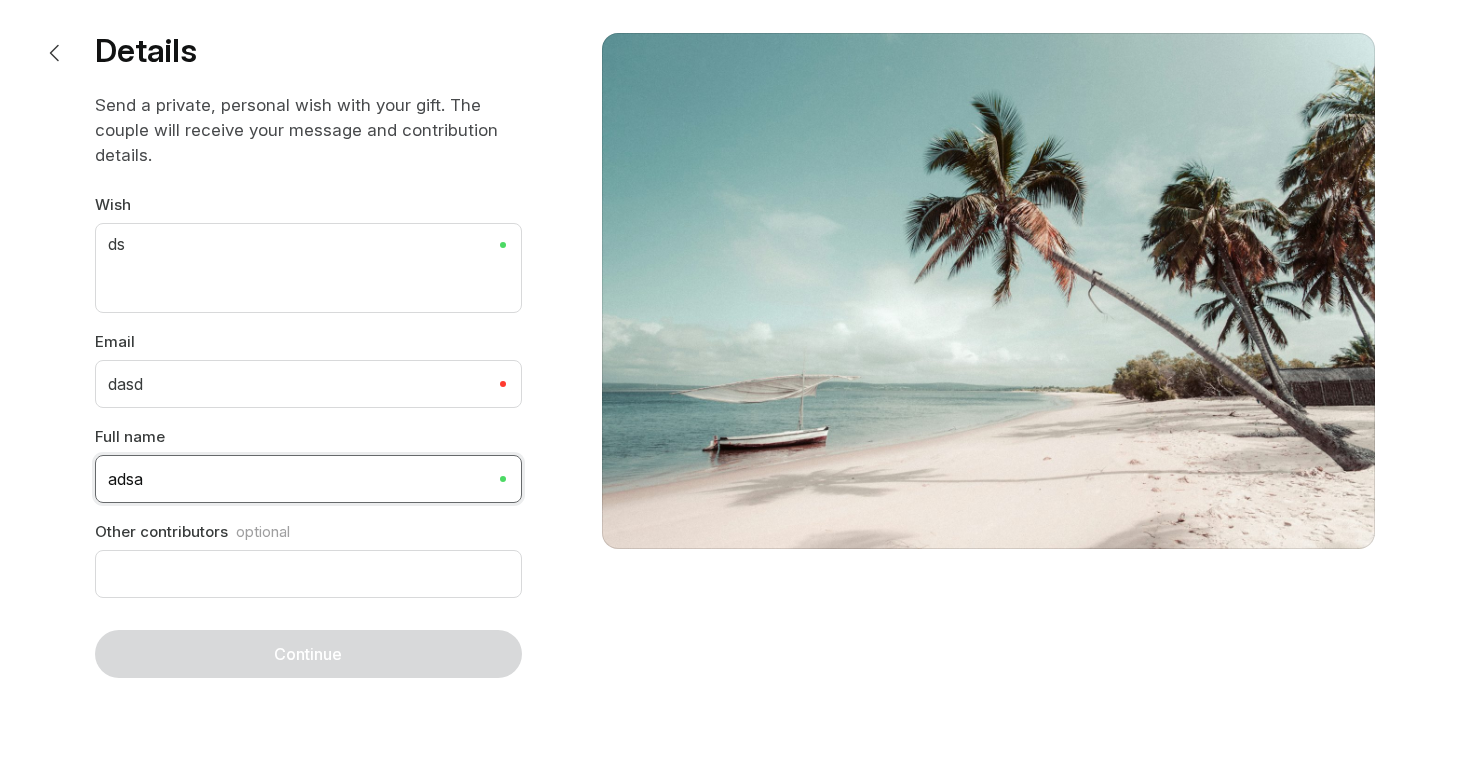 type on "adsa" 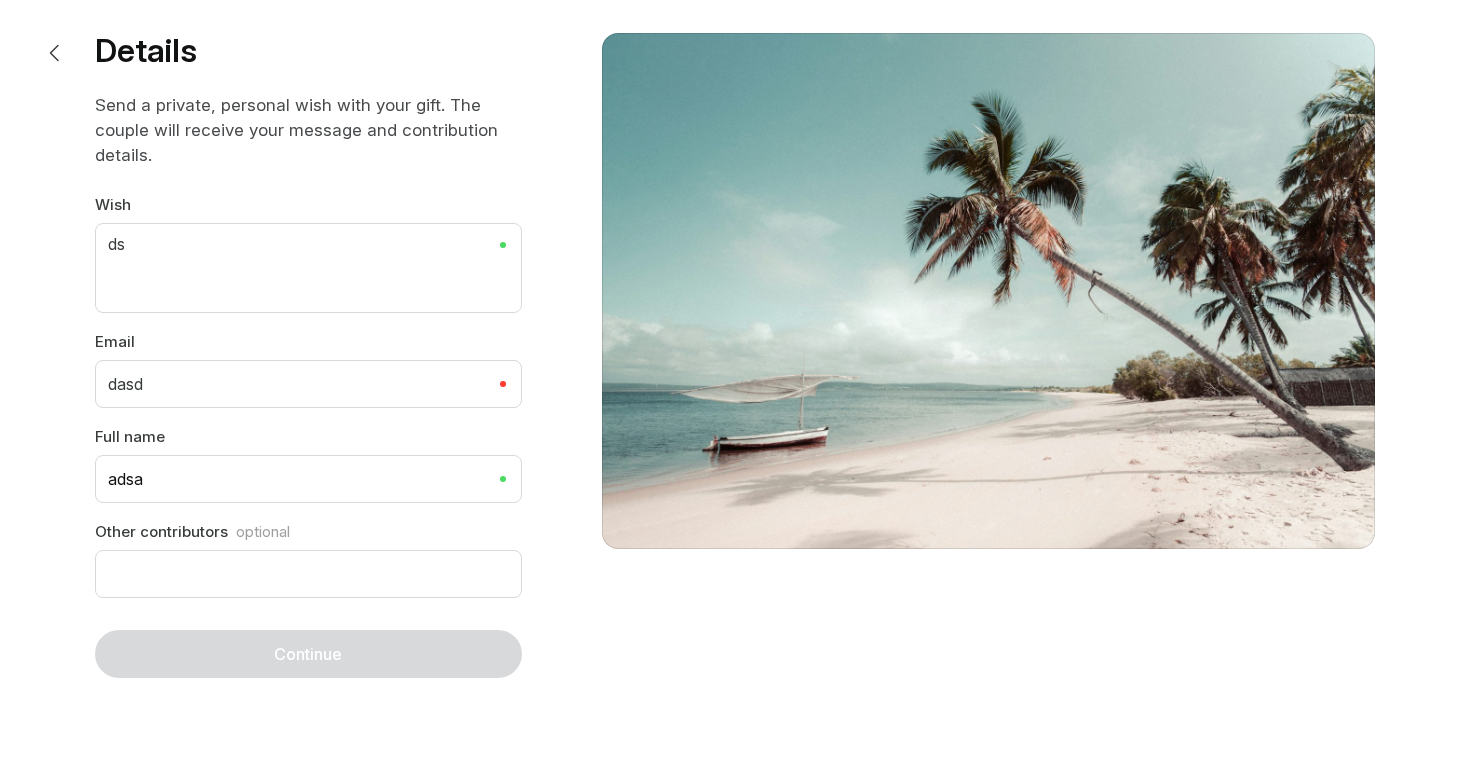 click on "Other contributors  optional" at bounding box center (308, 368) 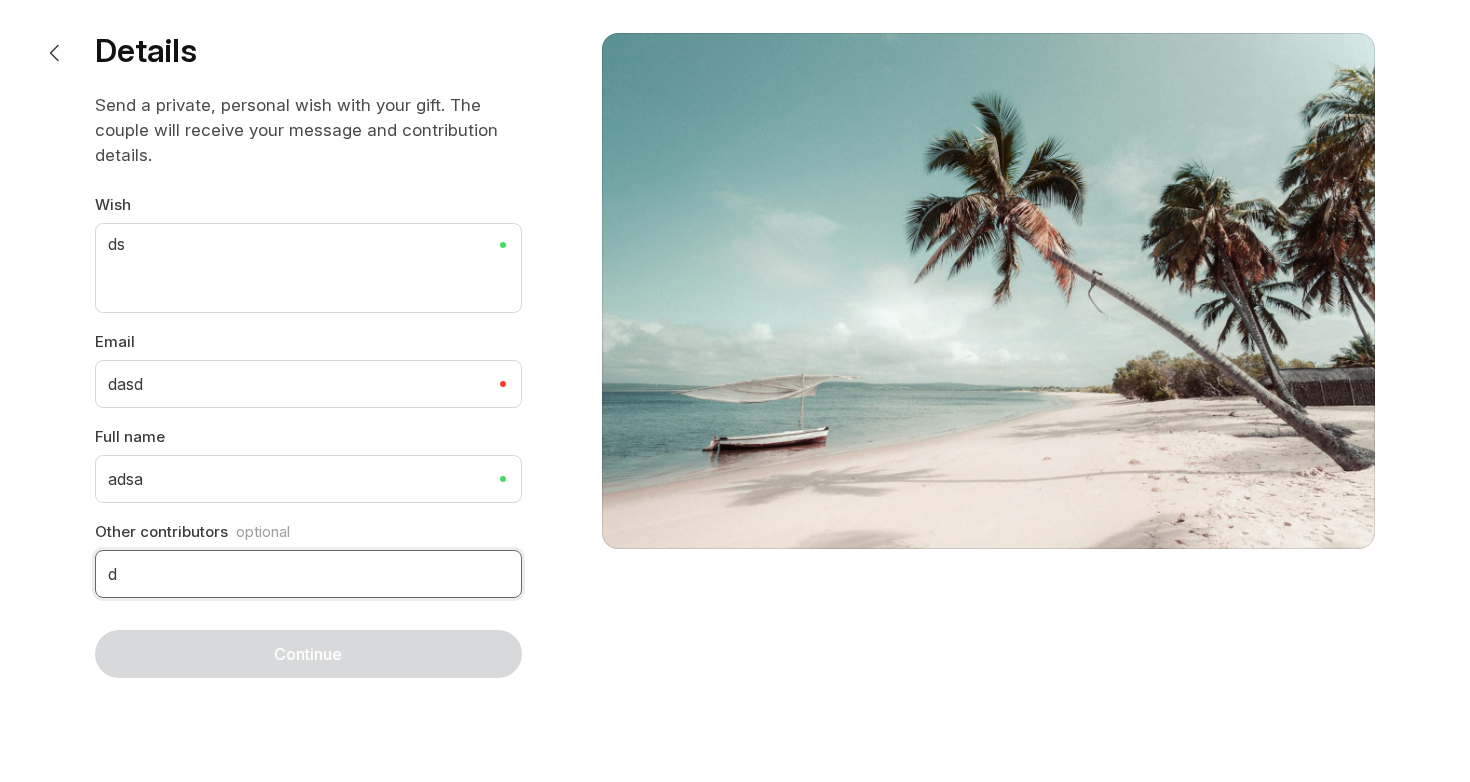 click on "d" at bounding box center (308, 574) 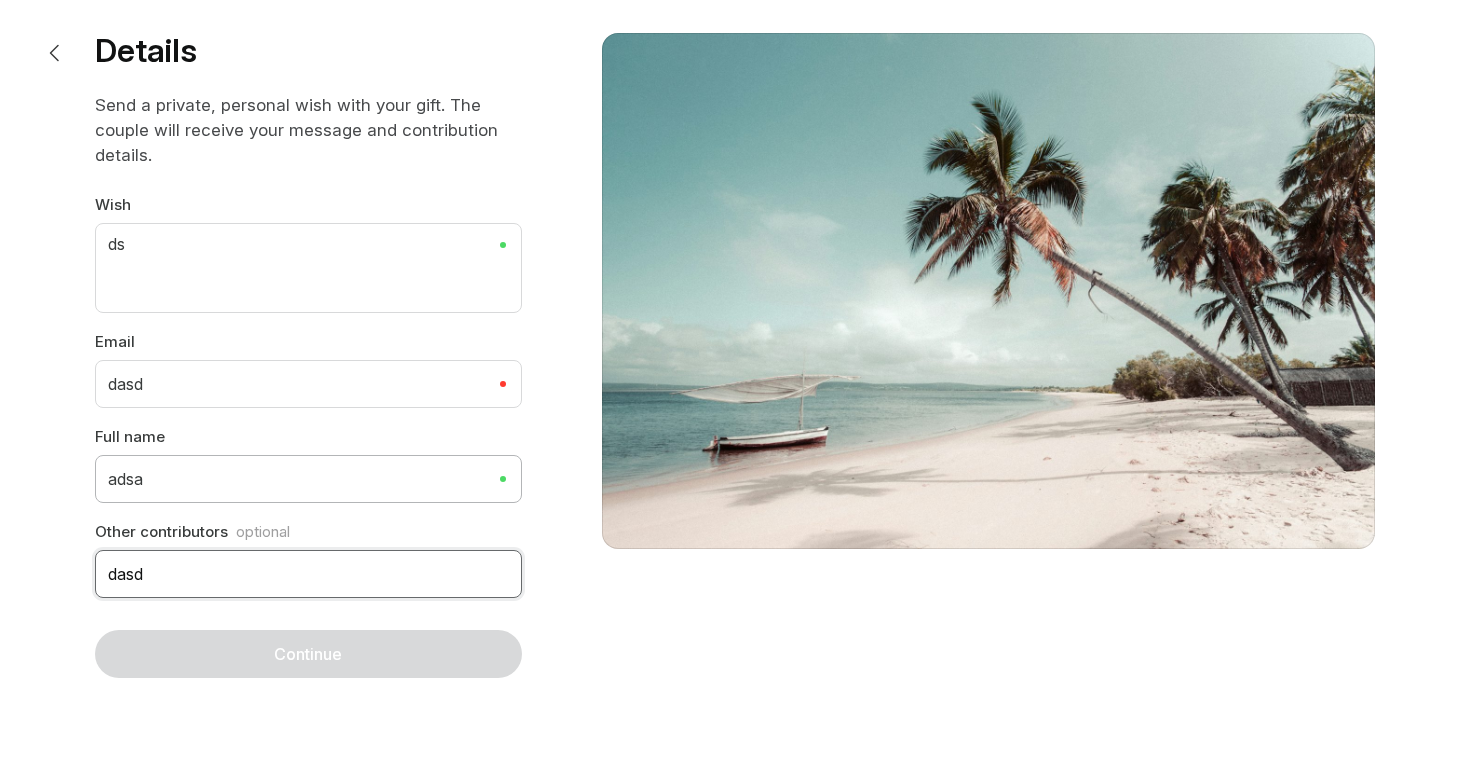type on "dasd" 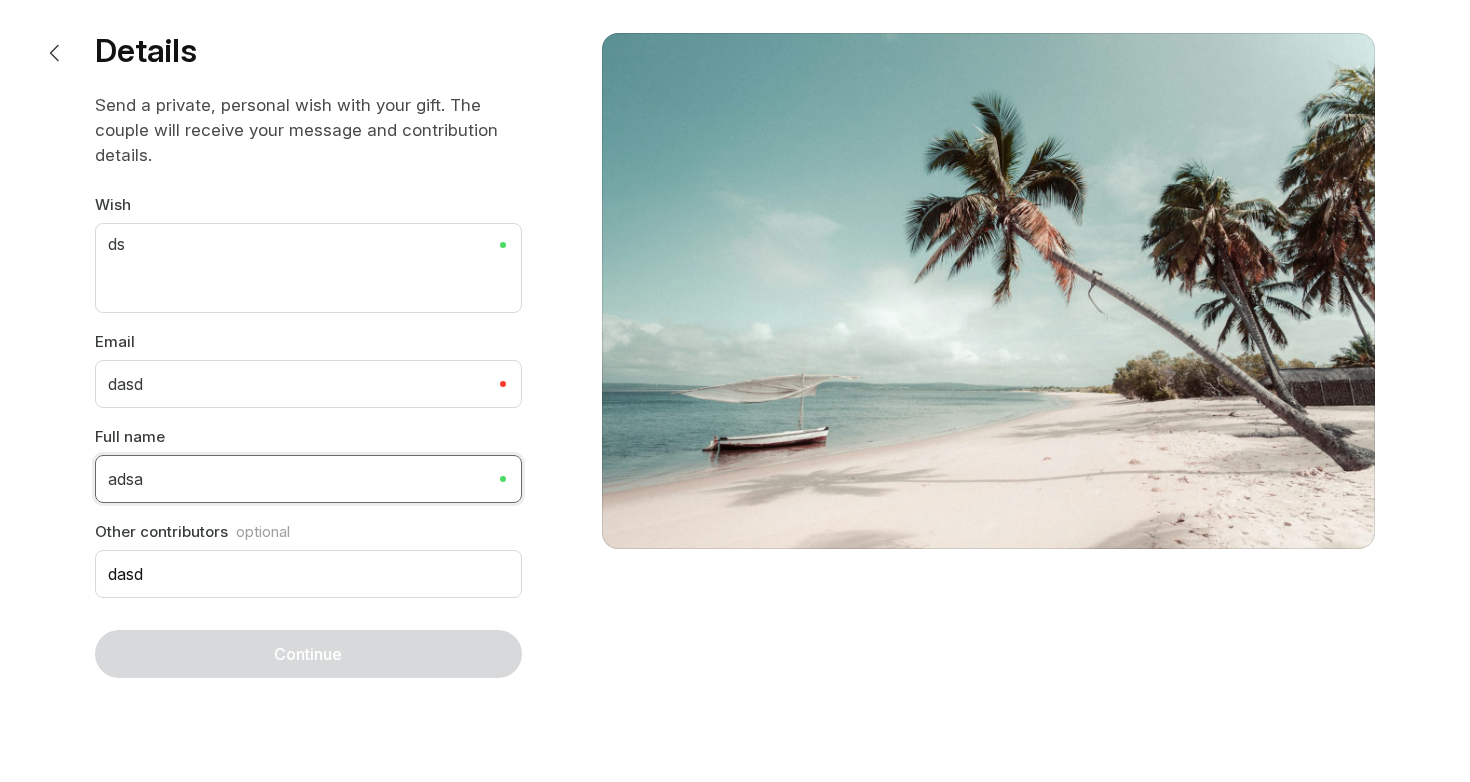 click on "adsa" at bounding box center (308, 479) 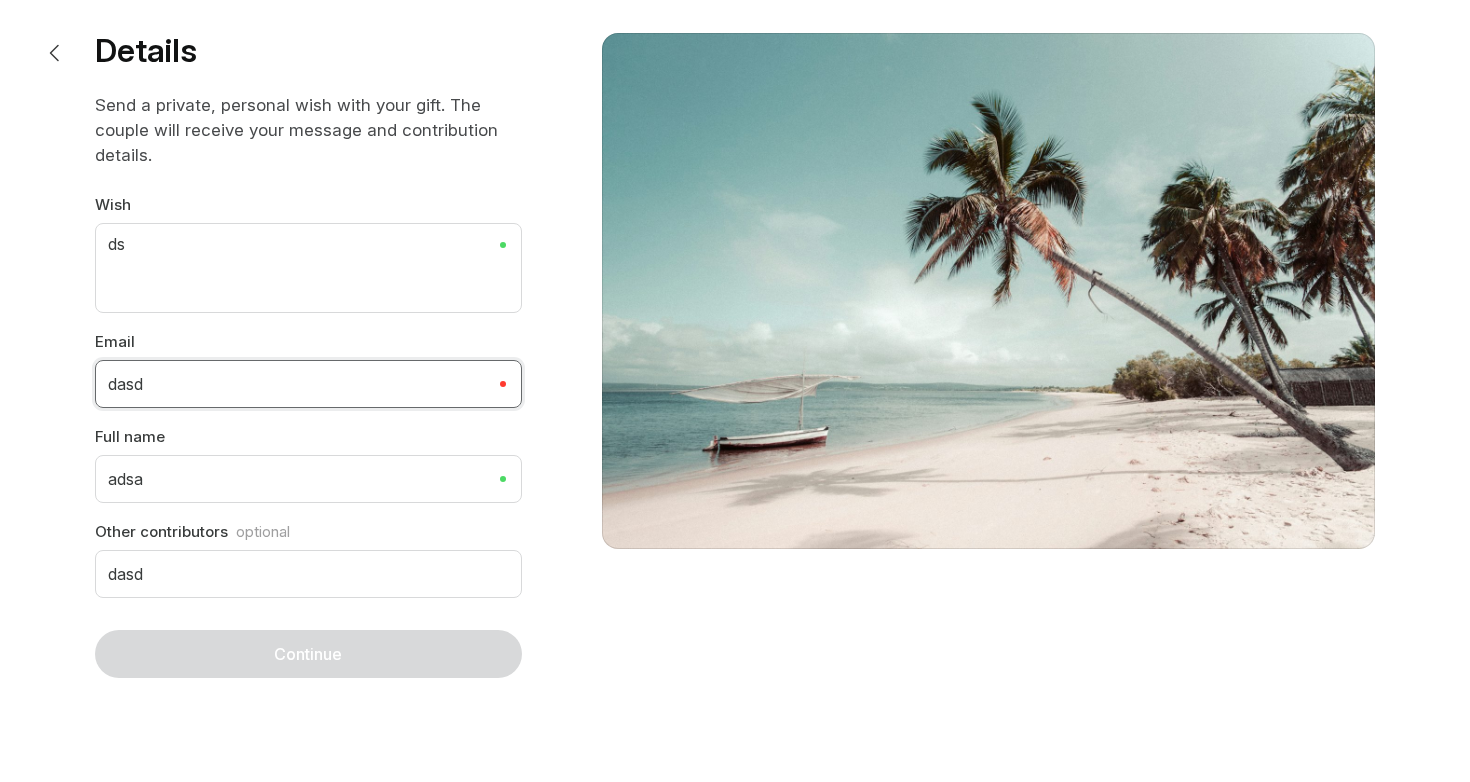 click on "dasd" at bounding box center [308, 384] 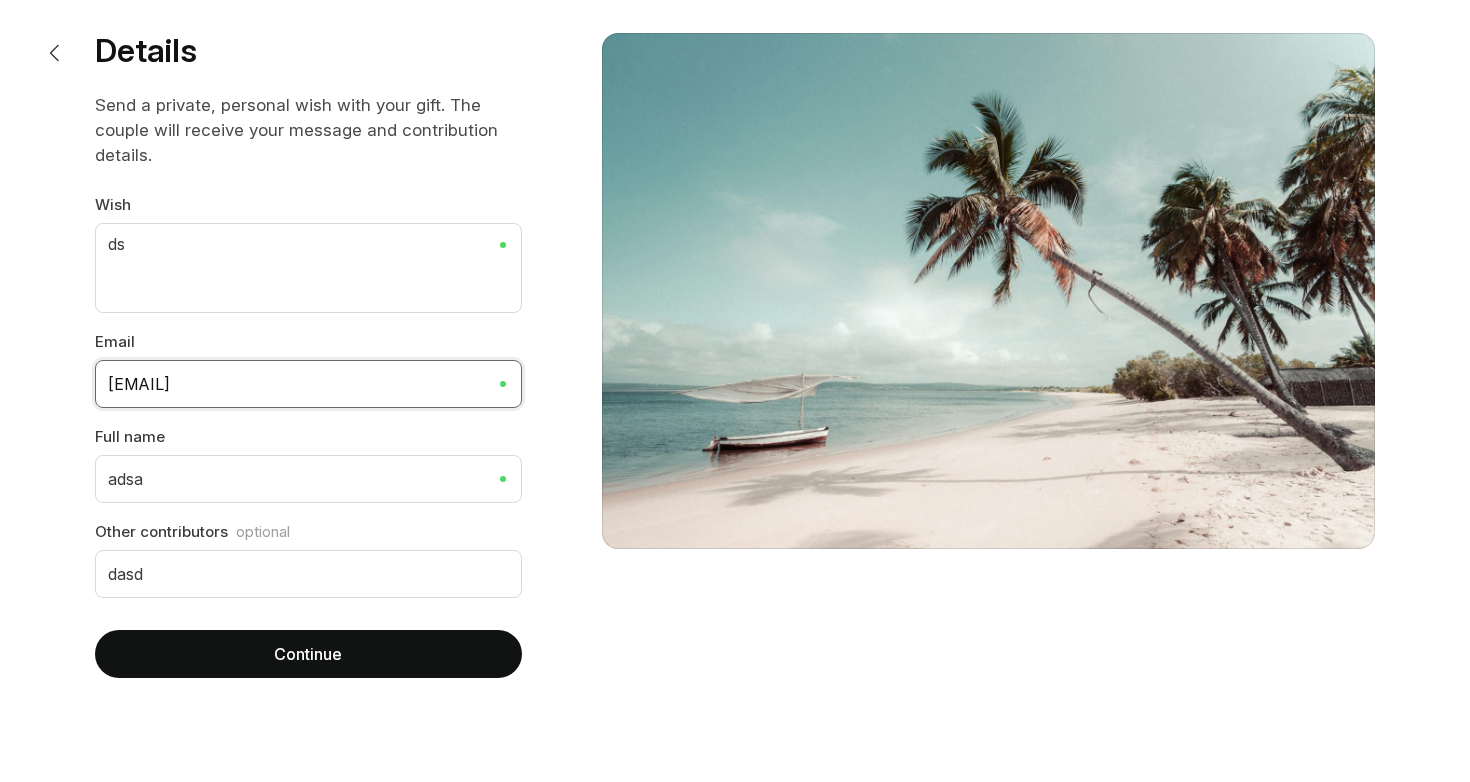 type on "dasd@e2l.com" 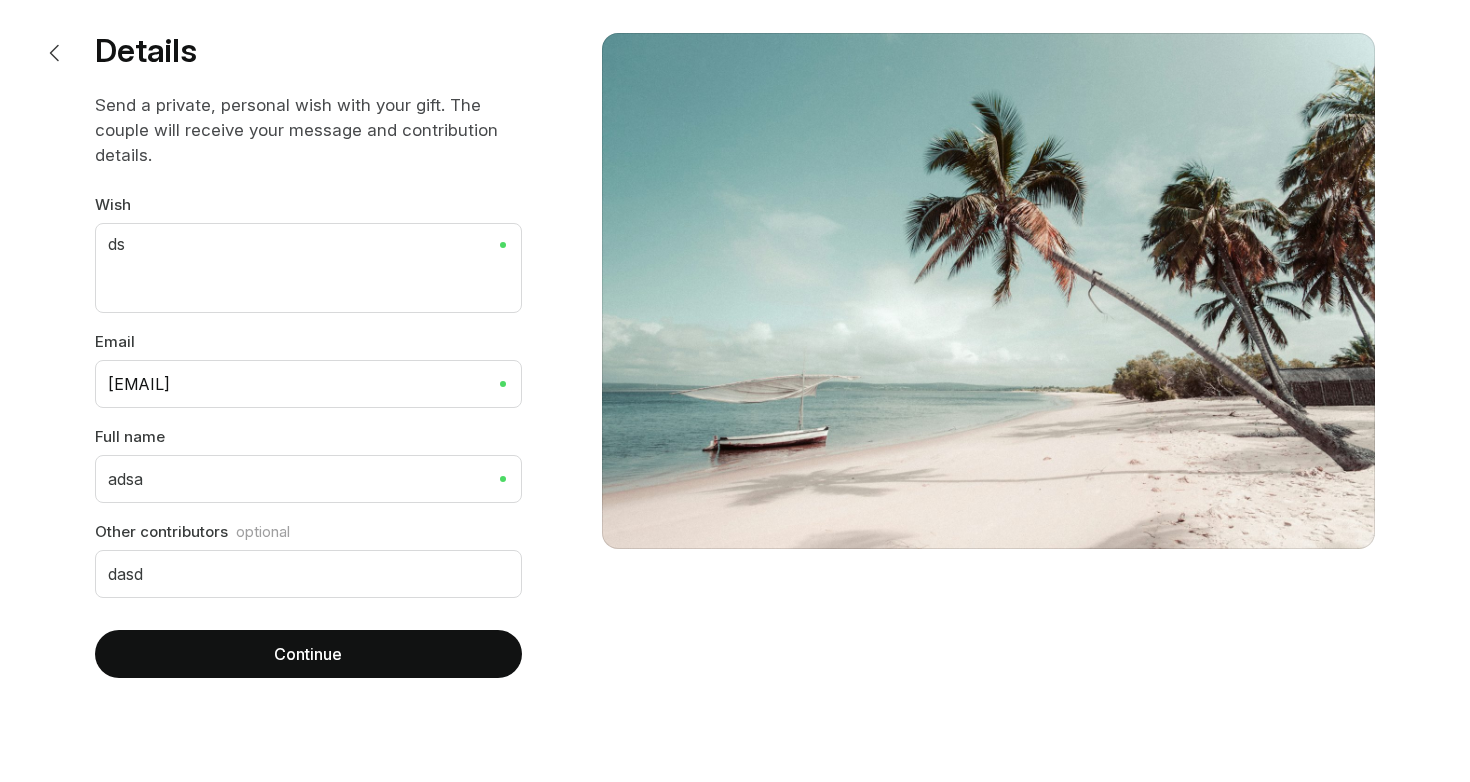 click on "Continue" at bounding box center [308, 654] 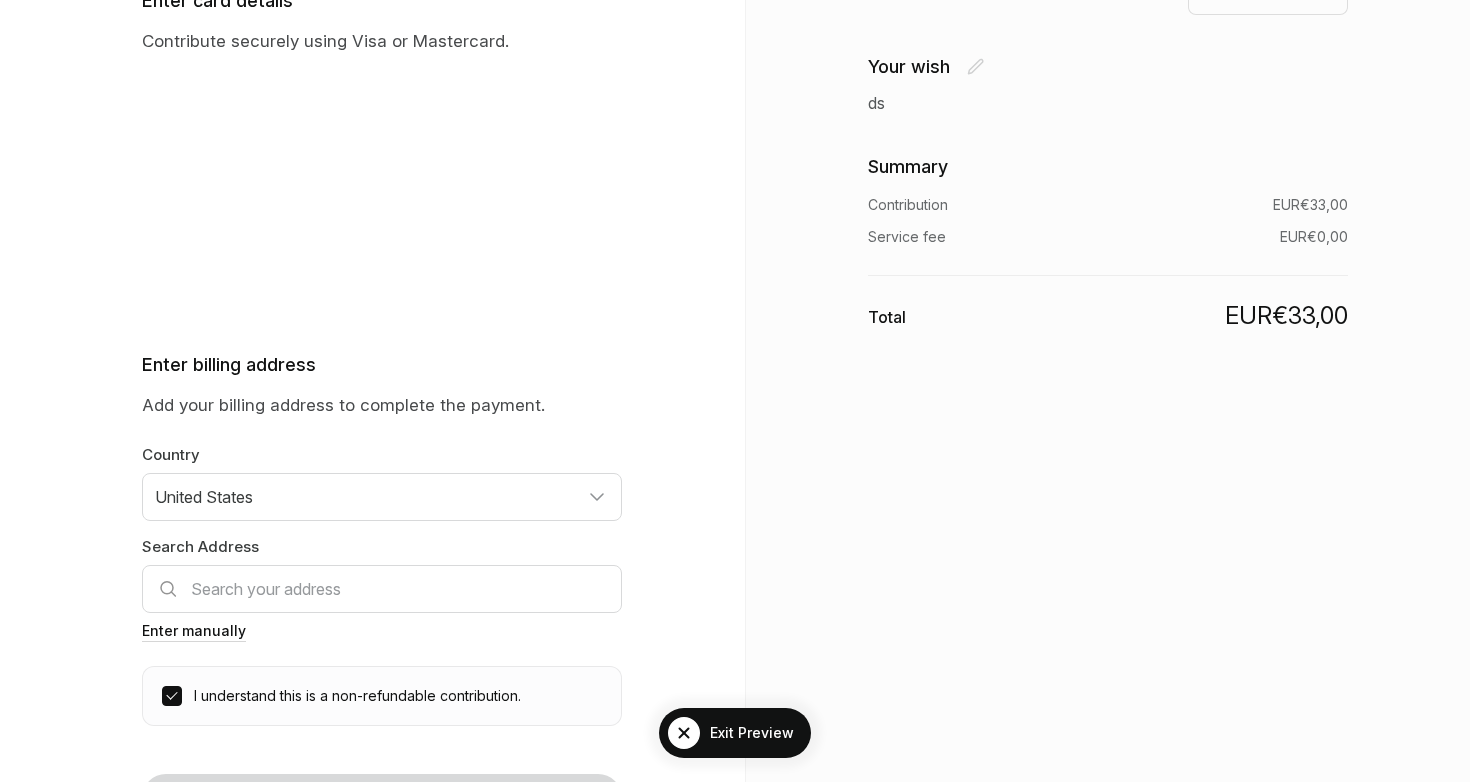 scroll, scrollTop: 130, scrollLeft: 0, axis: vertical 